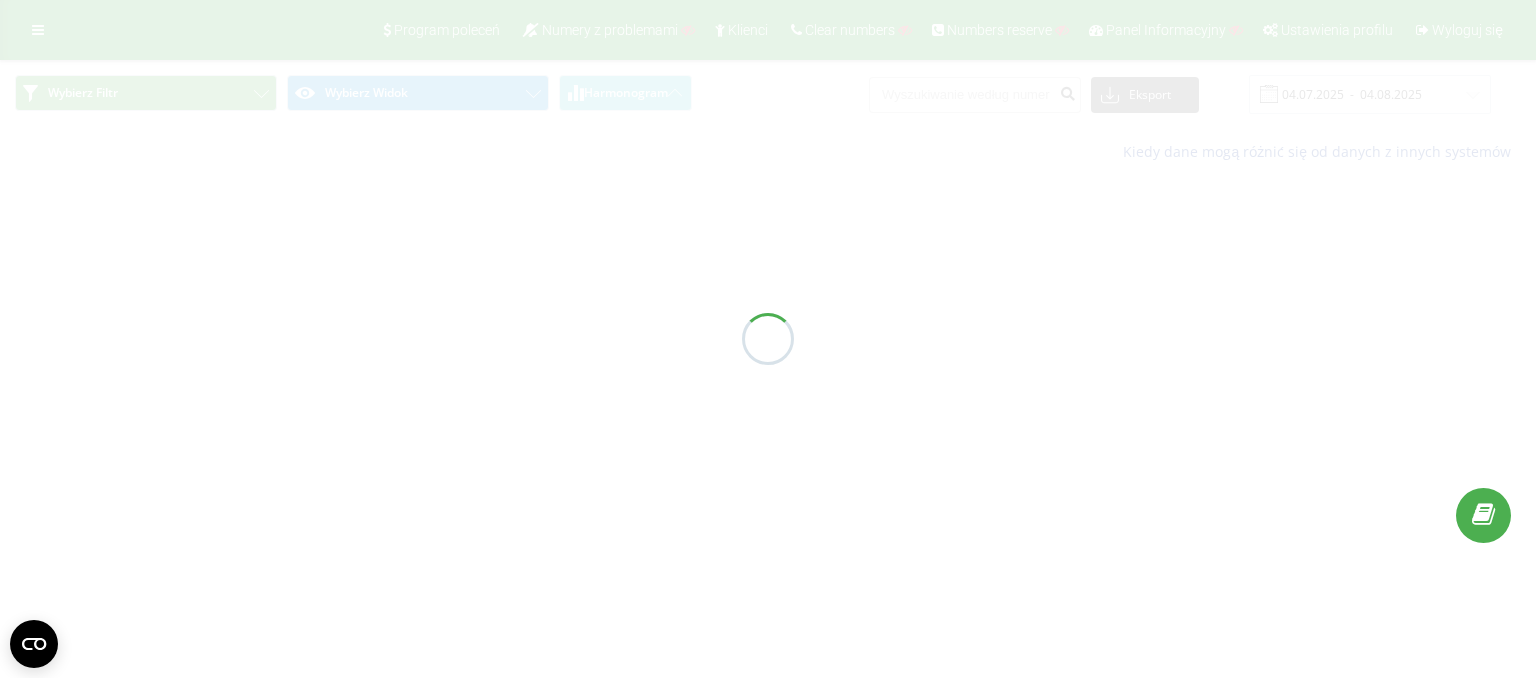 scroll, scrollTop: 0, scrollLeft: 0, axis: both 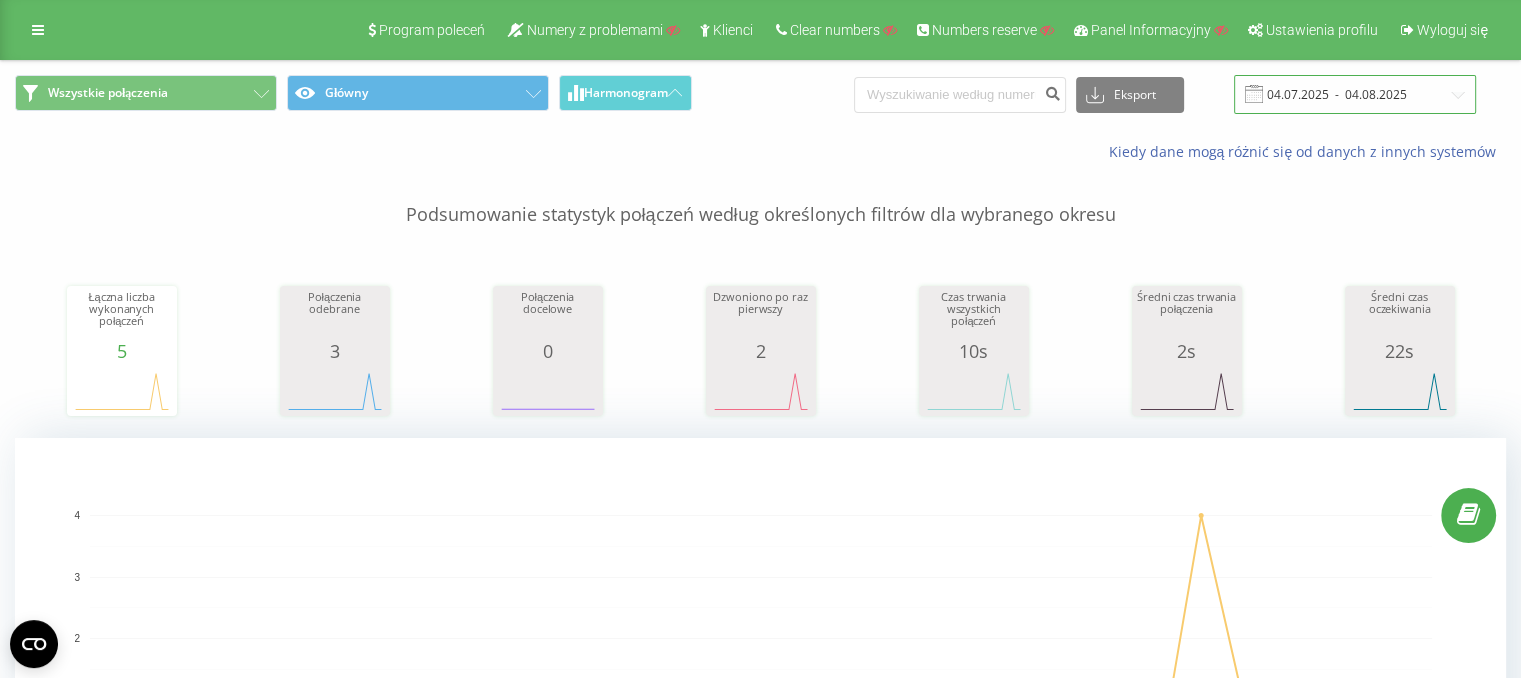 click on "04.07.2025  -  04.08.2025" at bounding box center [1355, 94] 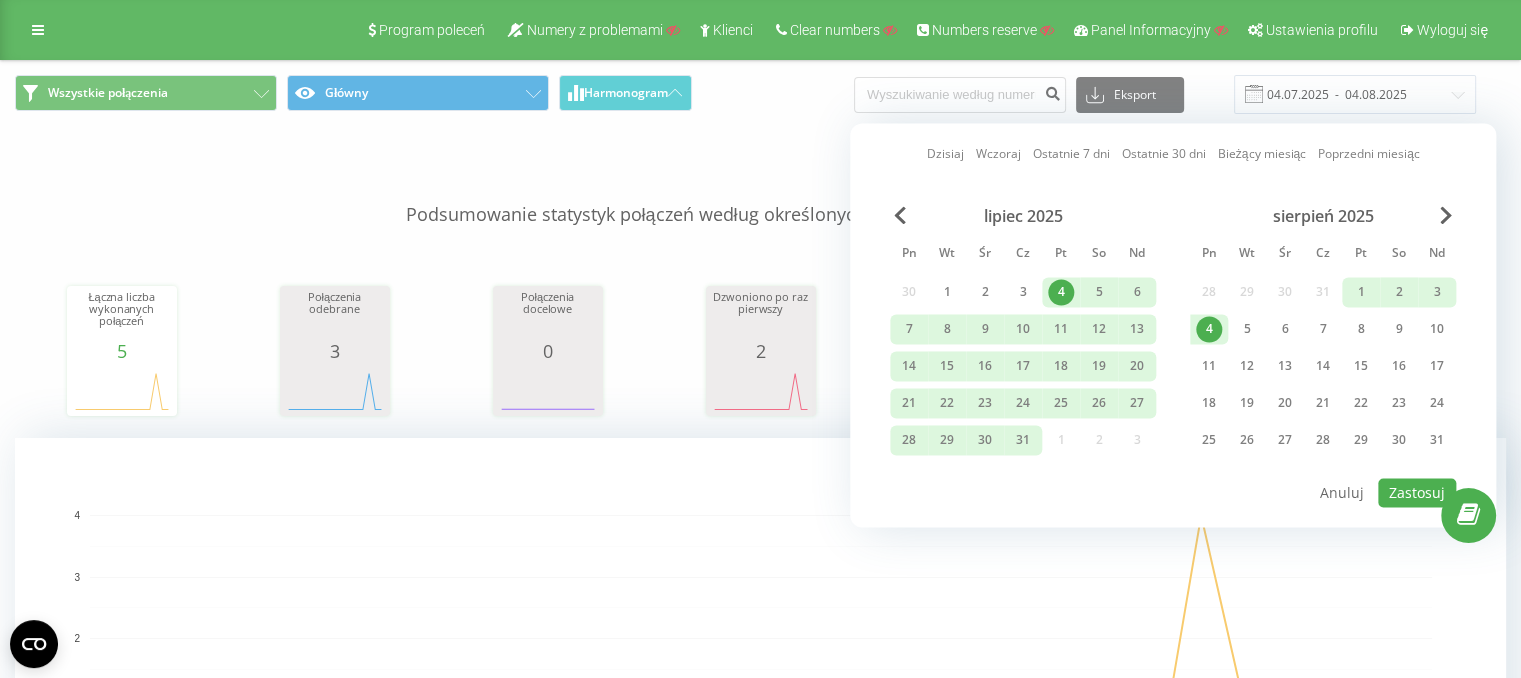 click on "Podsumowanie statystyk połączeń według określonych filtrów dla wybranego okresu" at bounding box center (760, 195) 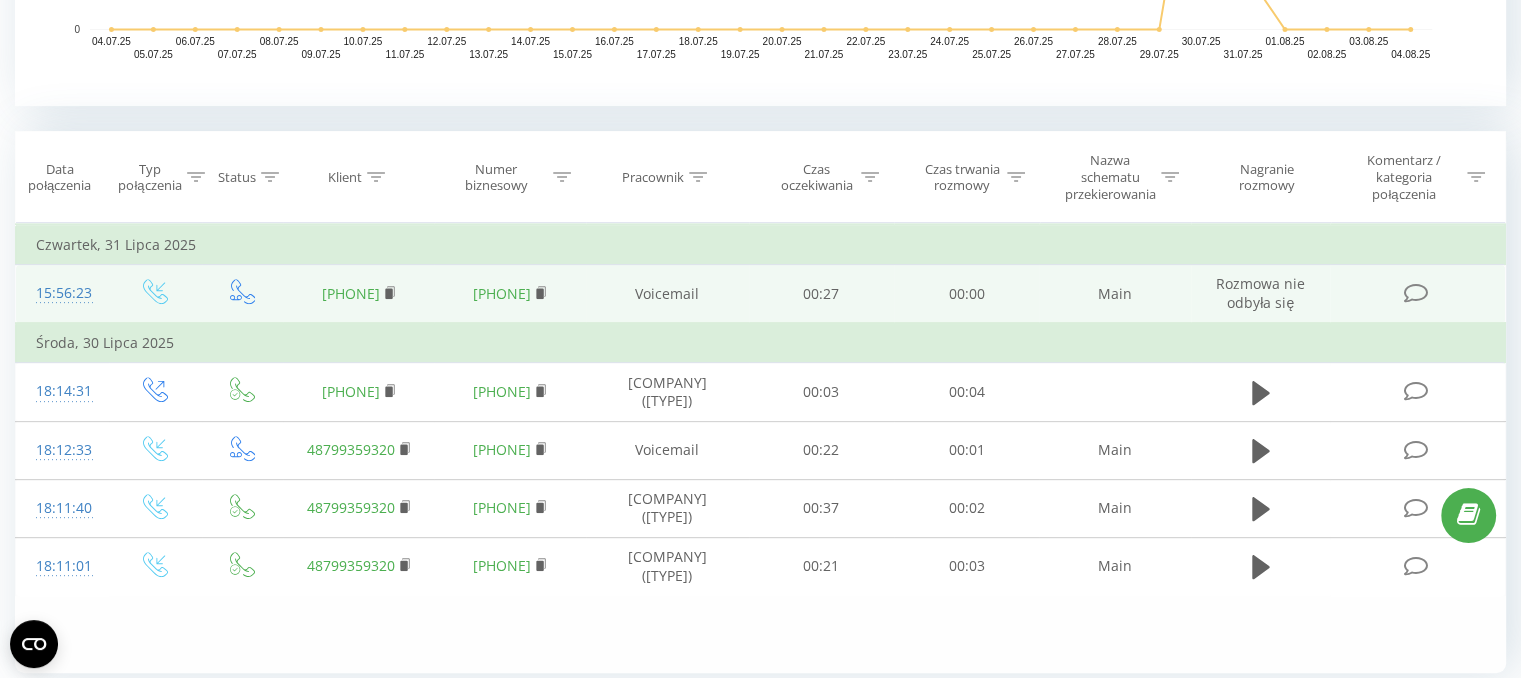 scroll, scrollTop: 801, scrollLeft: 0, axis: vertical 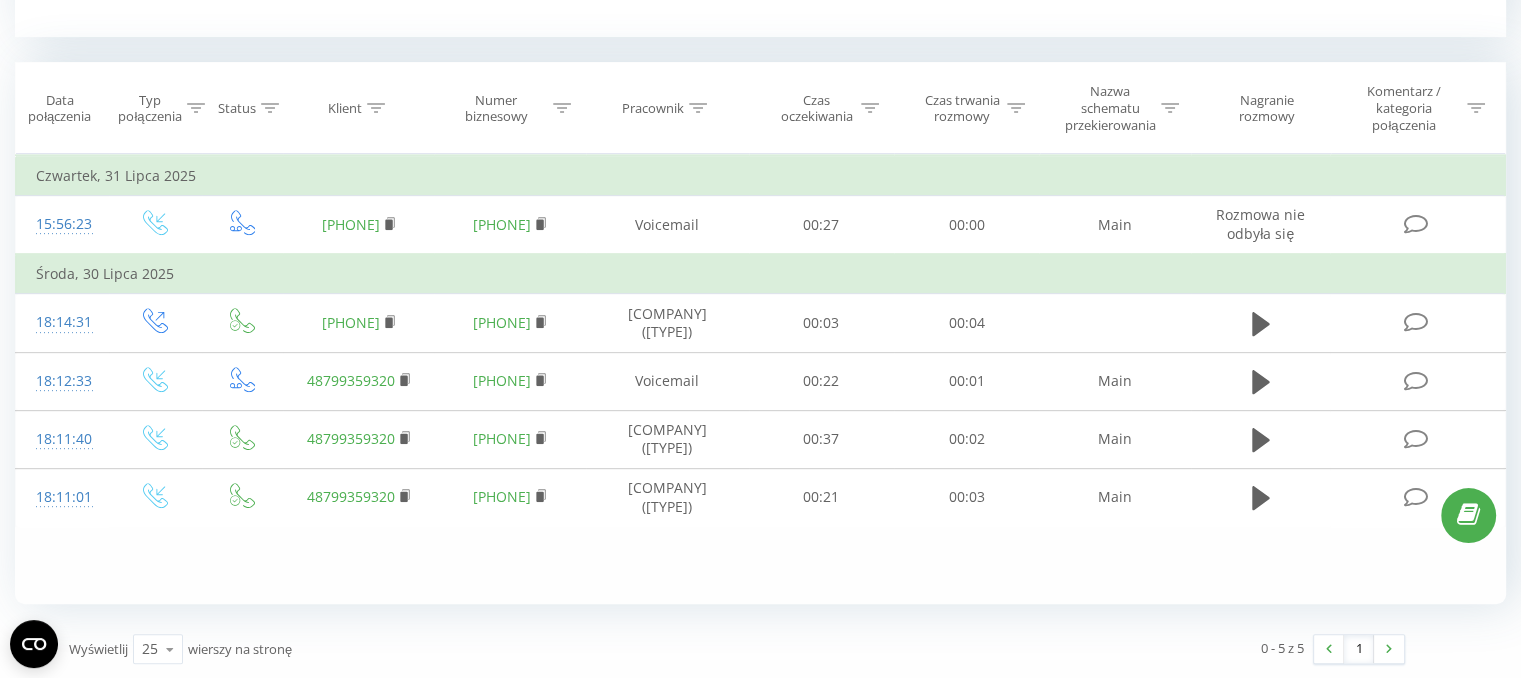 click 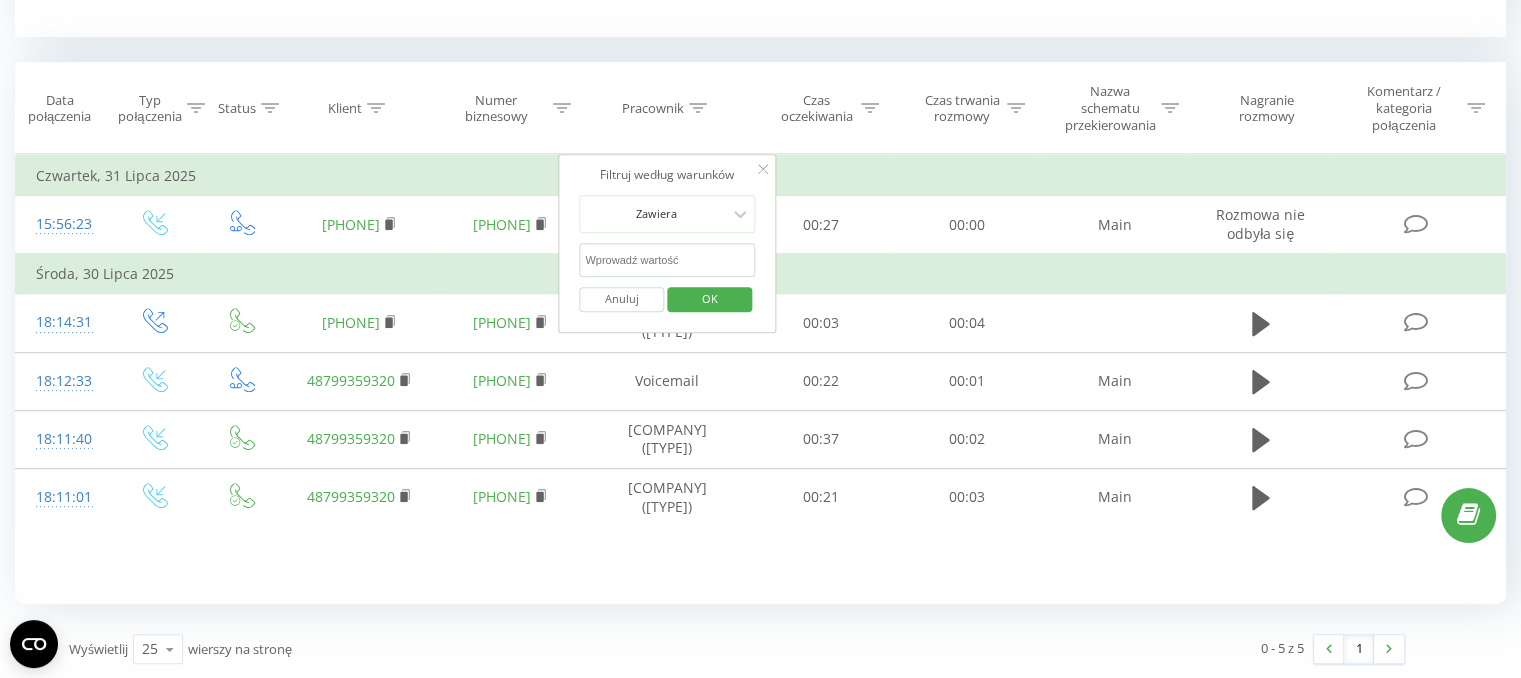 click at bounding box center (667, 260) 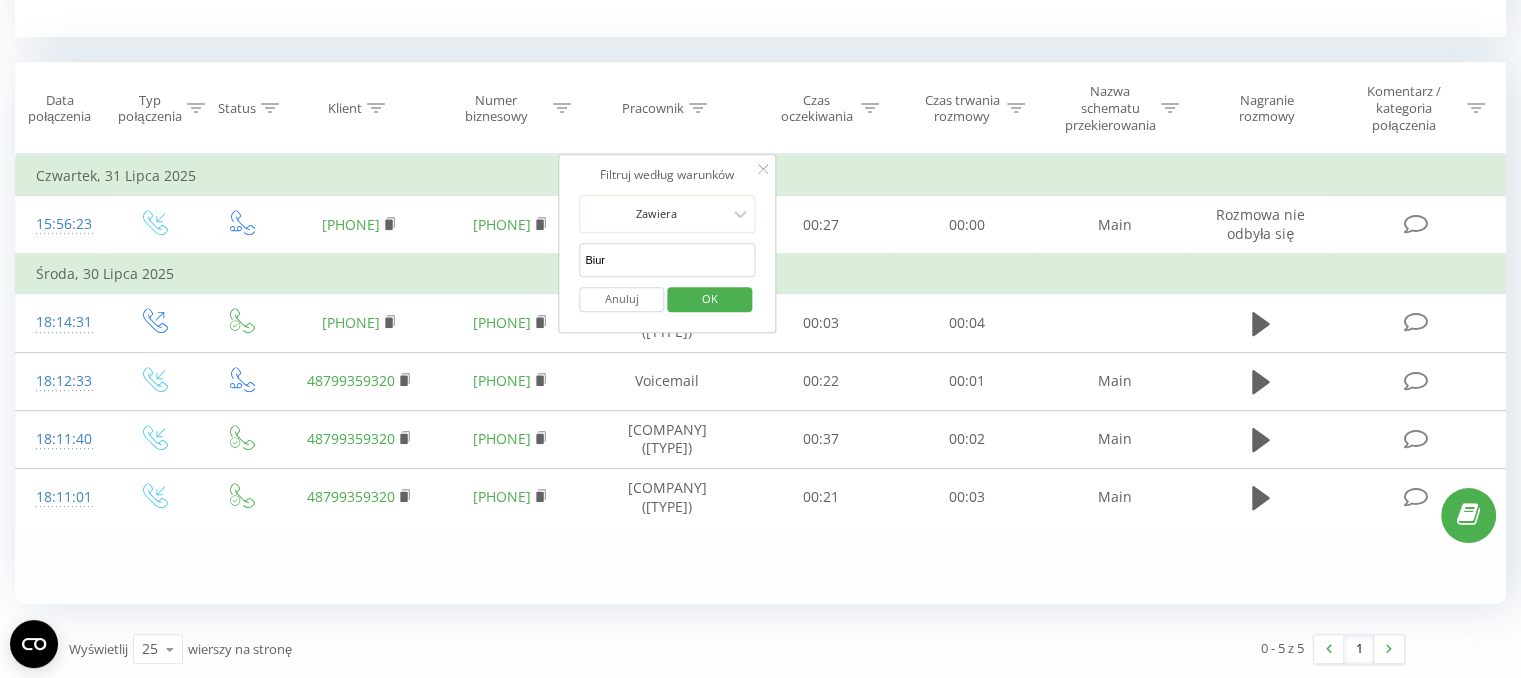 type on "Biuro" 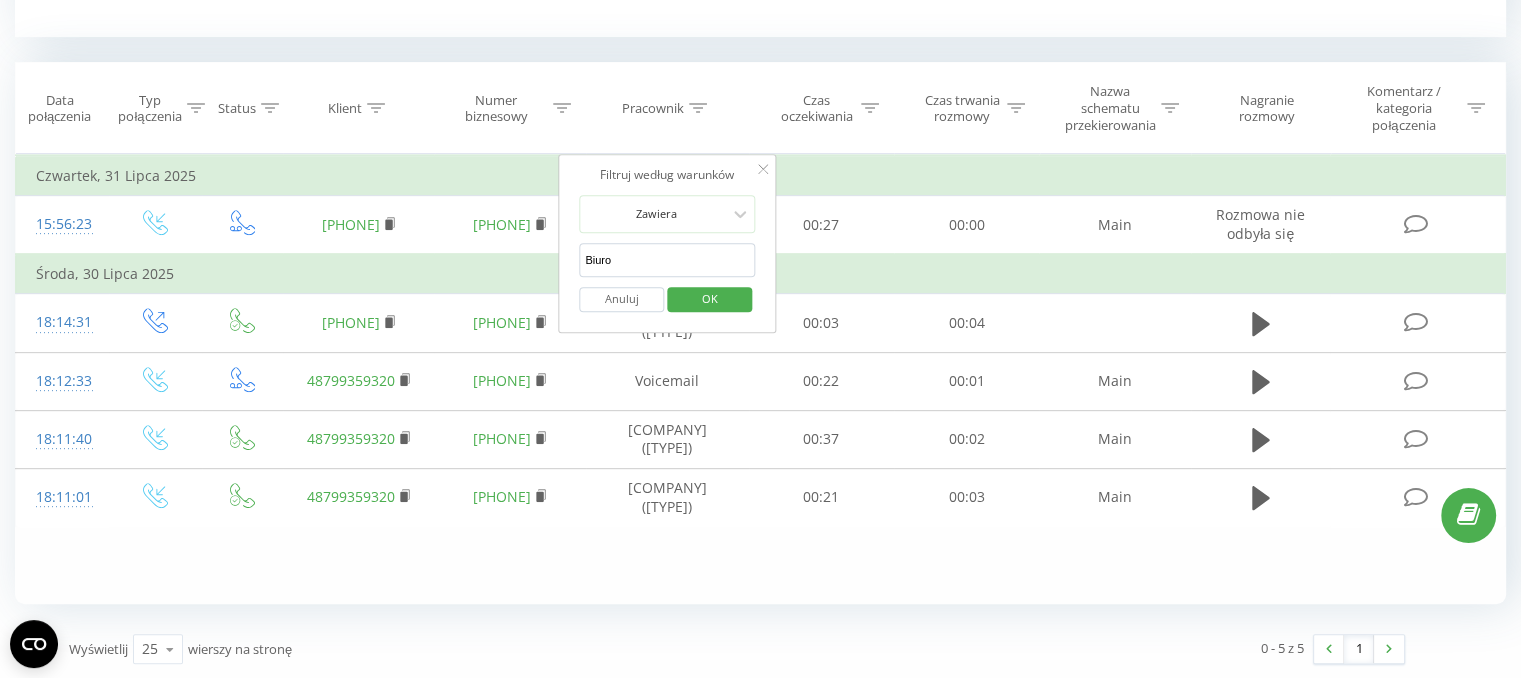 click on "OK" at bounding box center (710, 298) 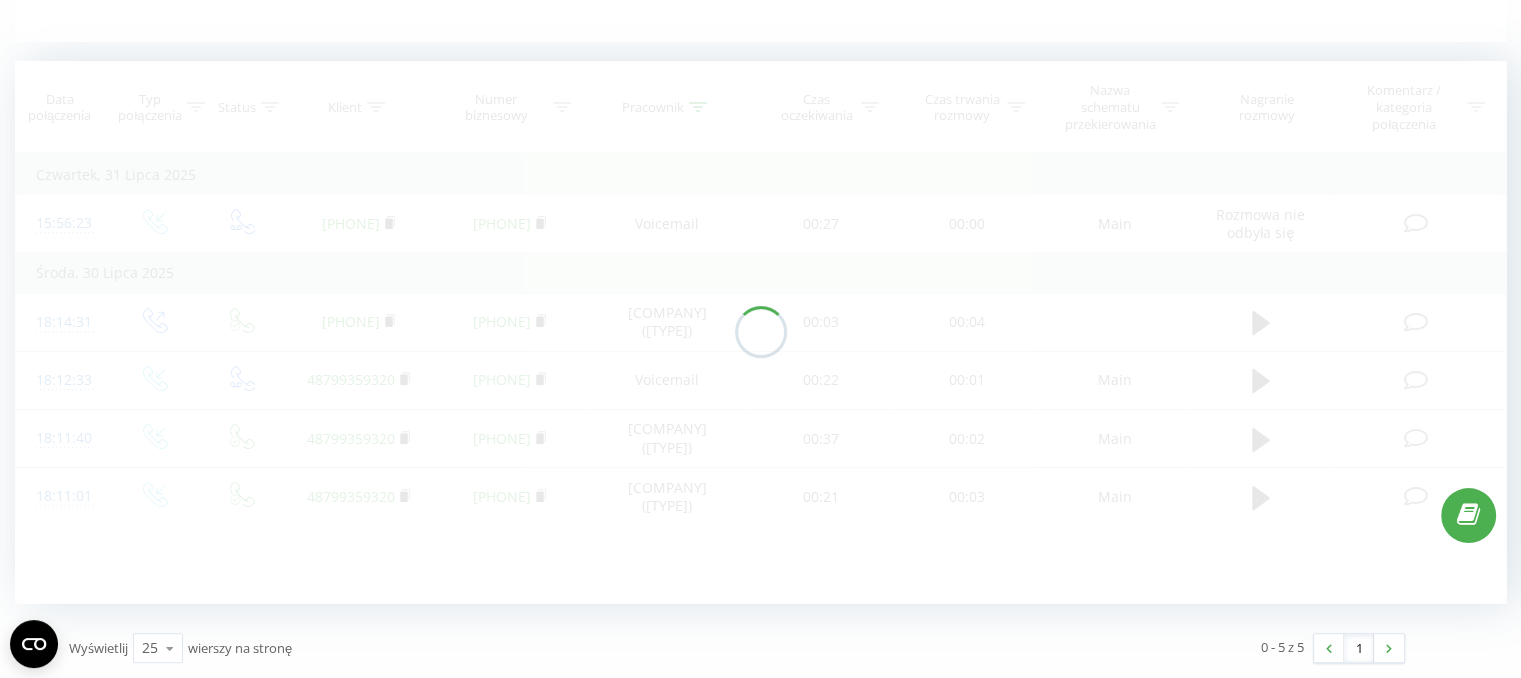scroll, scrollTop: 520, scrollLeft: 0, axis: vertical 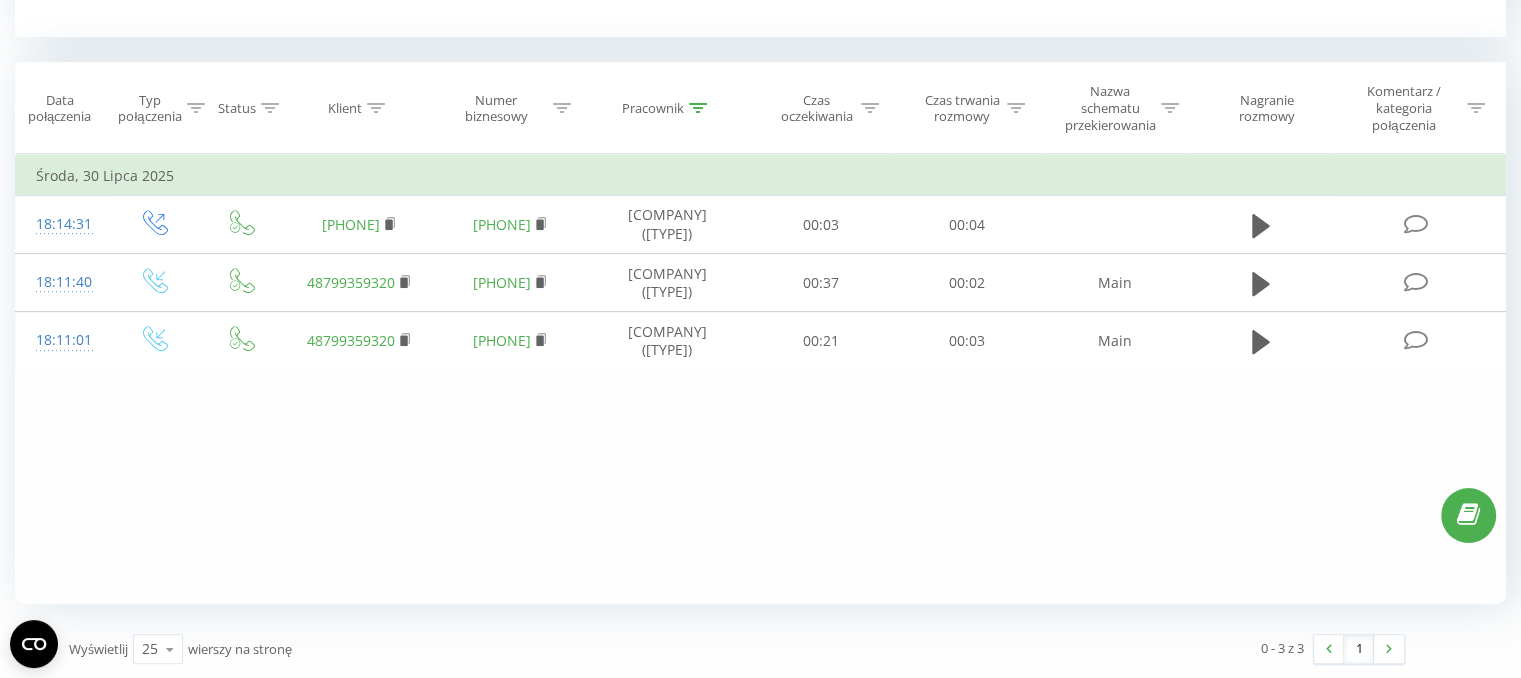 click 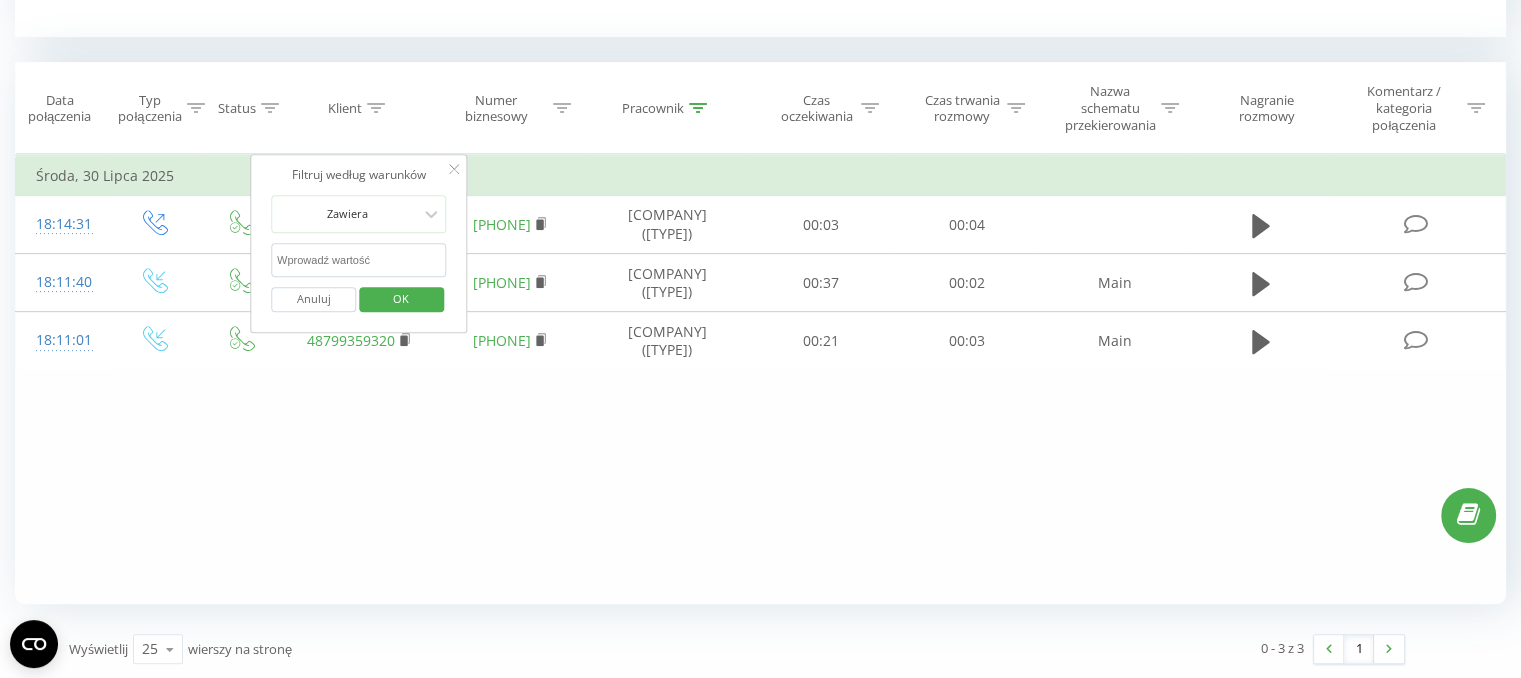 click 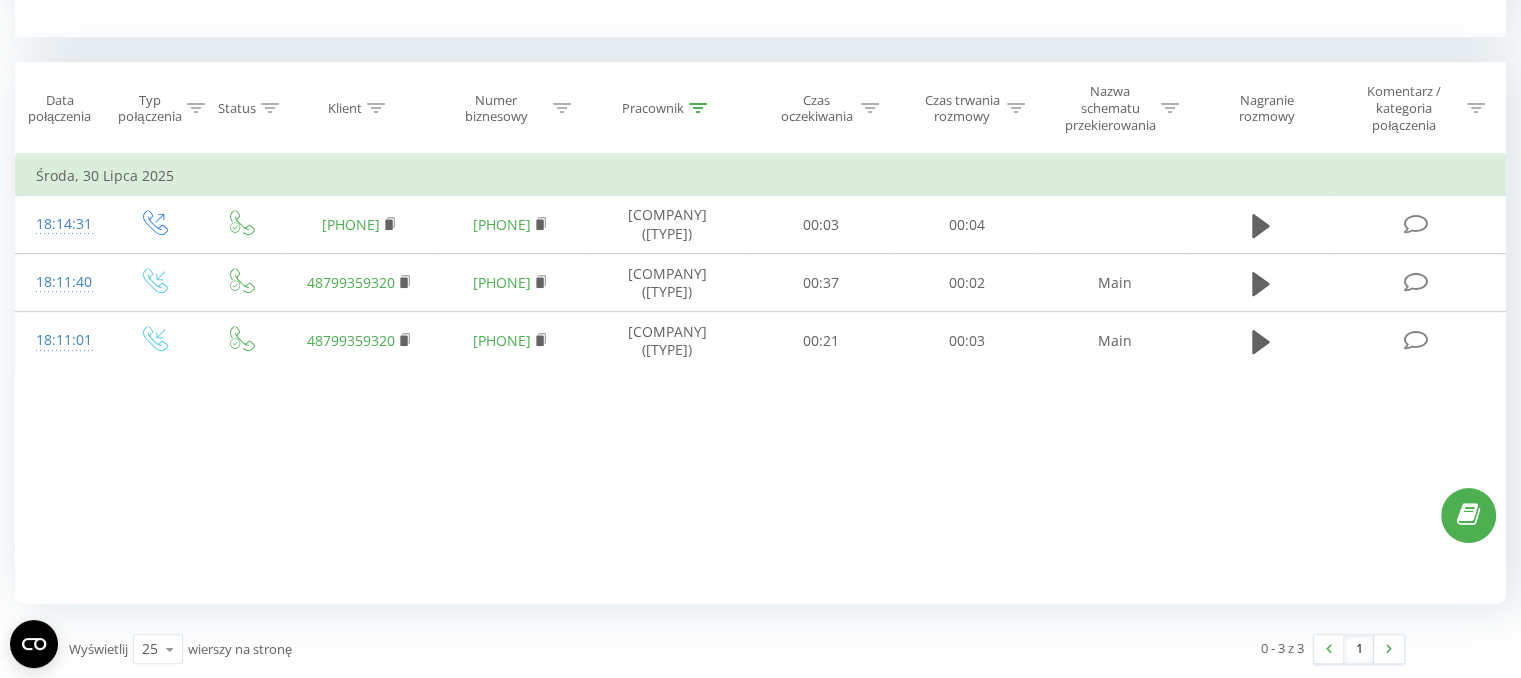 click 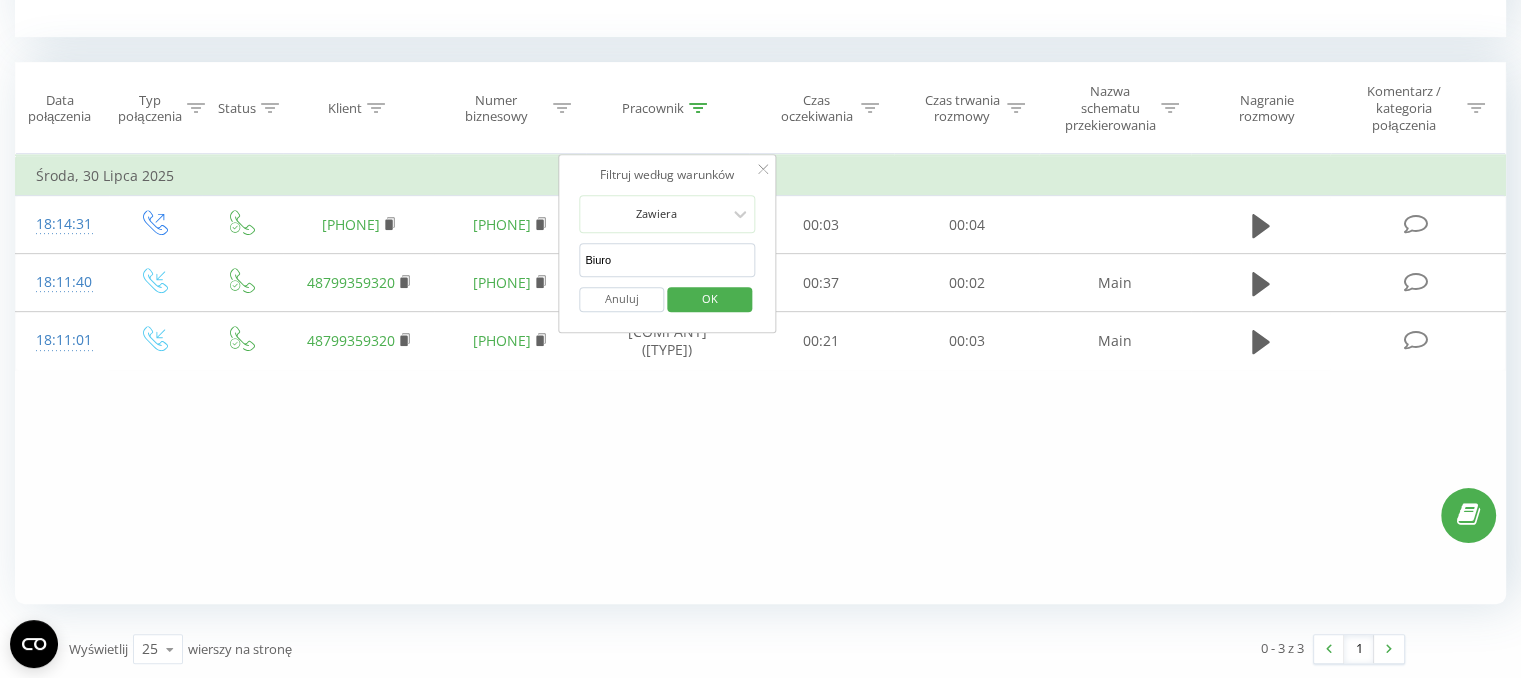 click on "Anuluj" at bounding box center (621, 299) 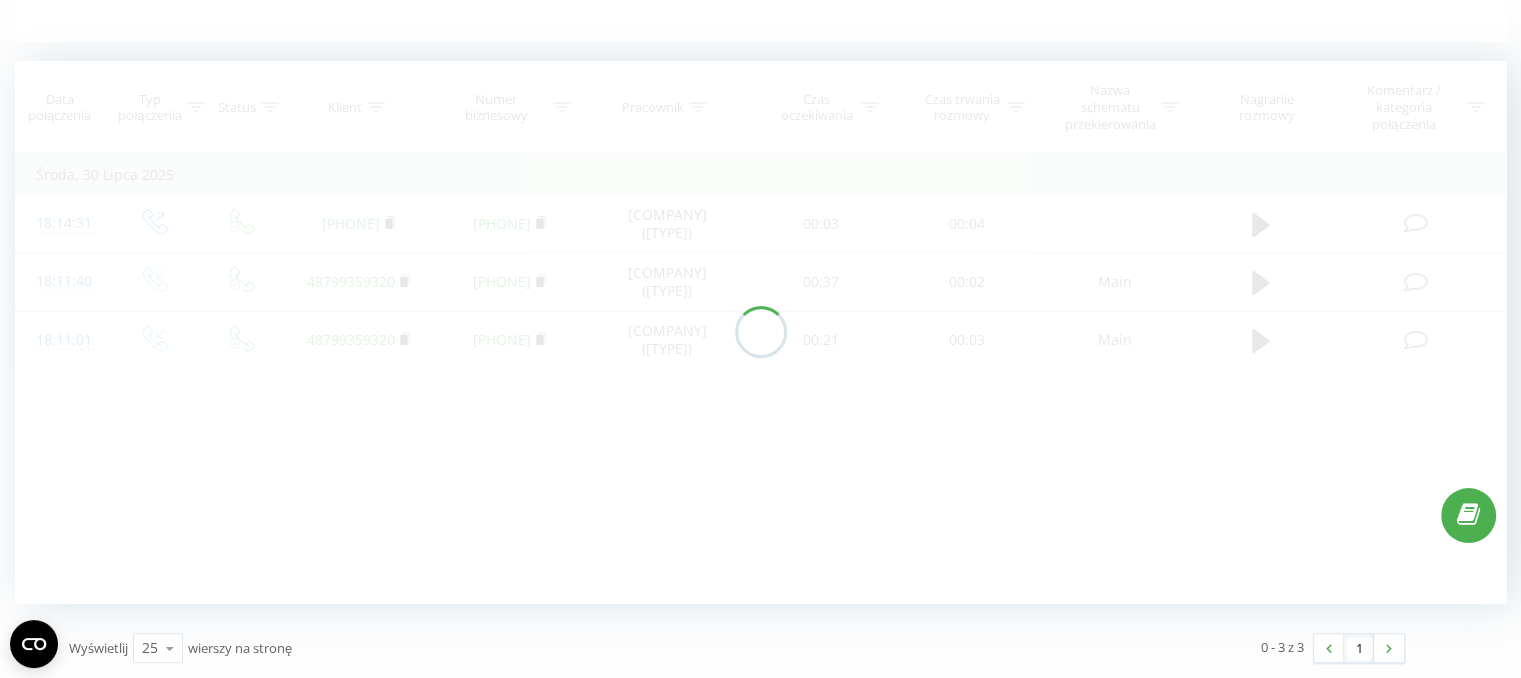 scroll, scrollTop: 520, scrollLeft: 0, axis: vertical 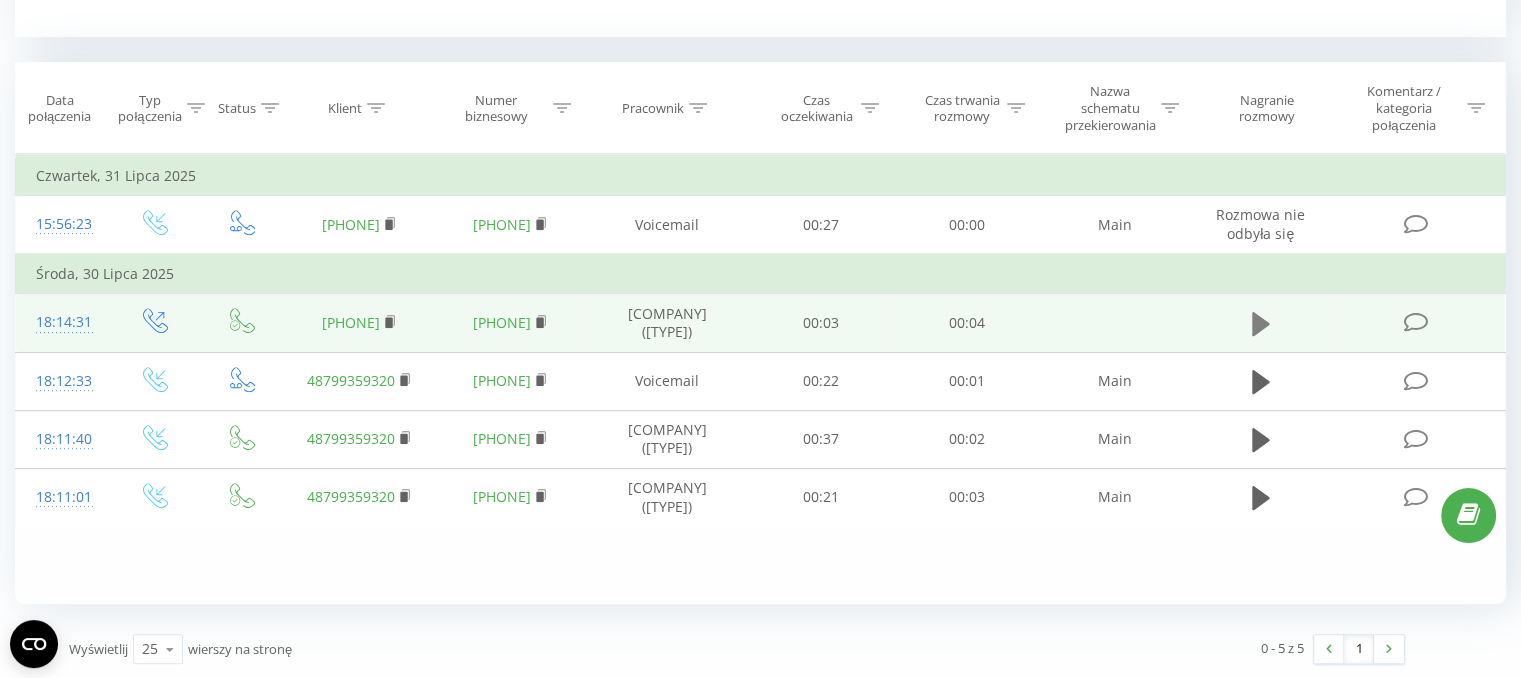click 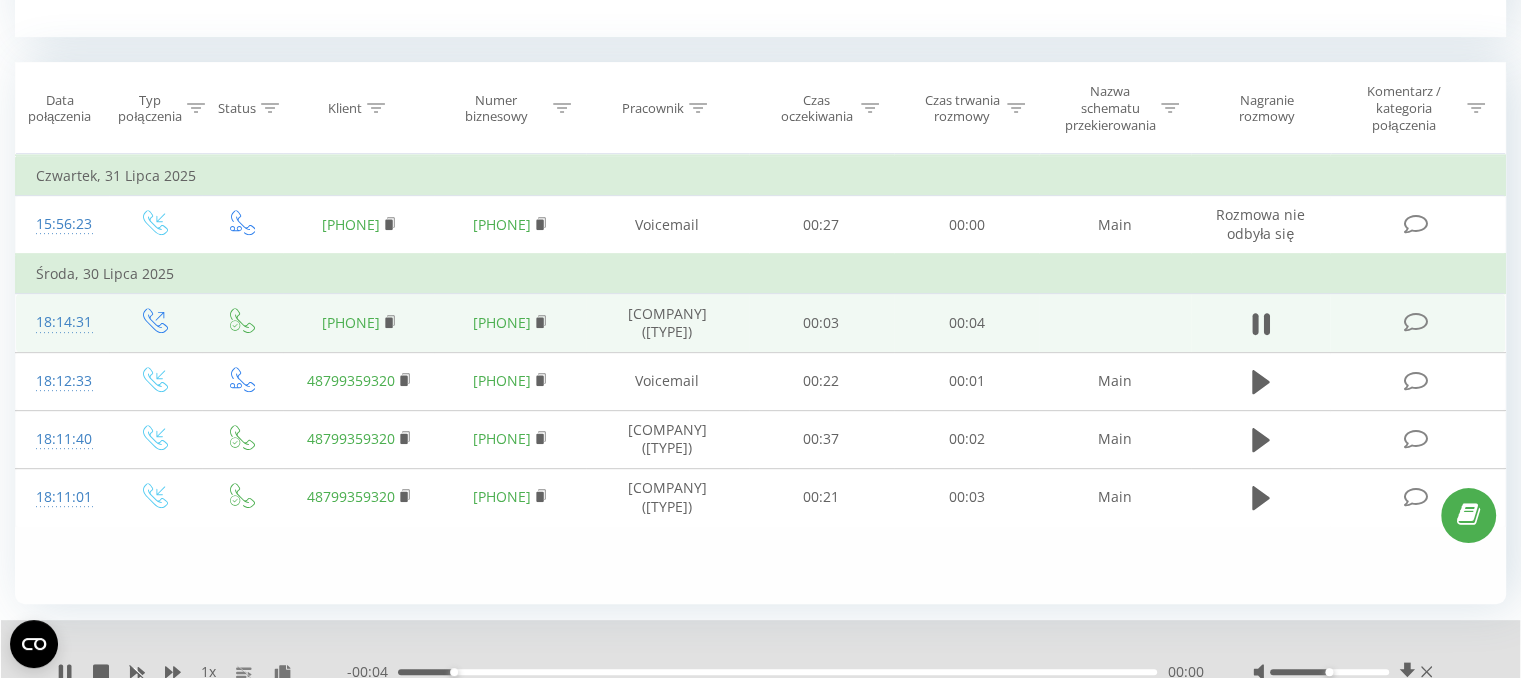 click on "1 x" at bounding box center [202, 672] 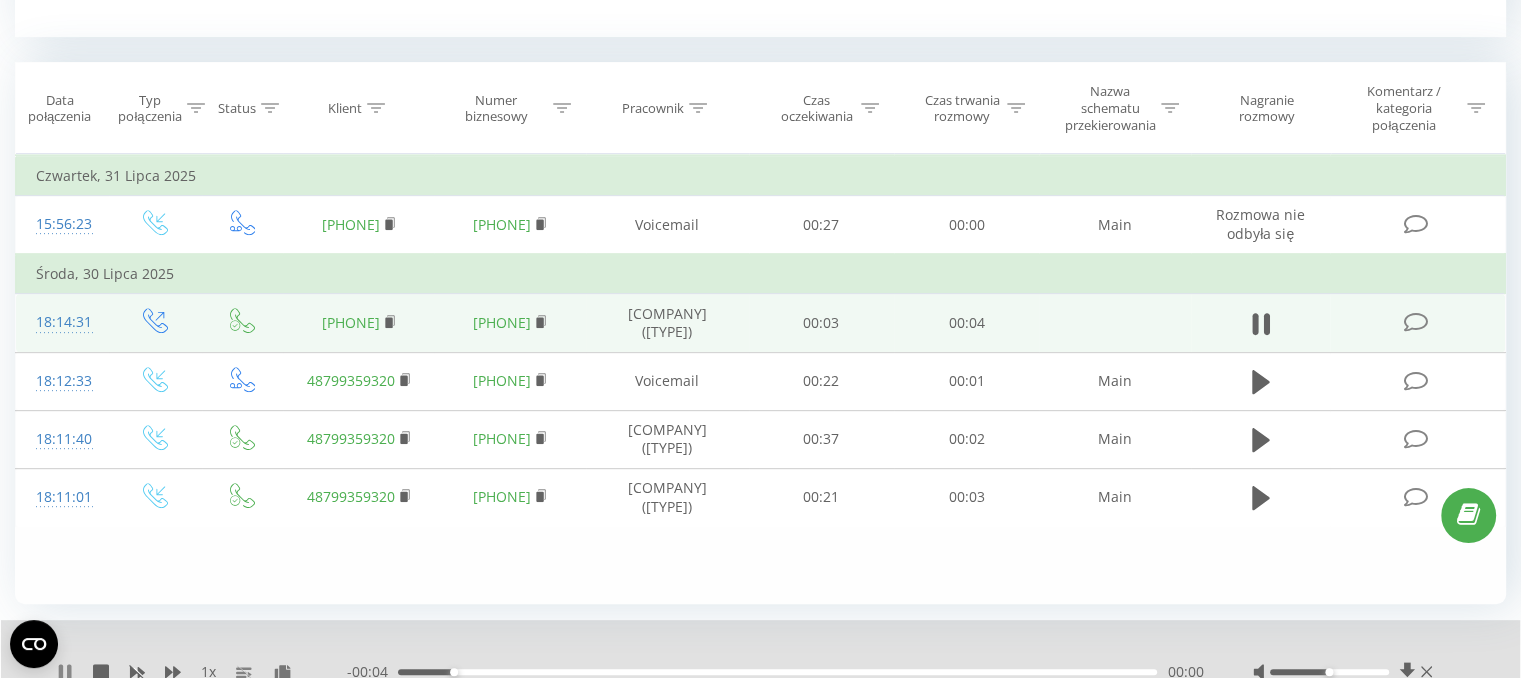 click 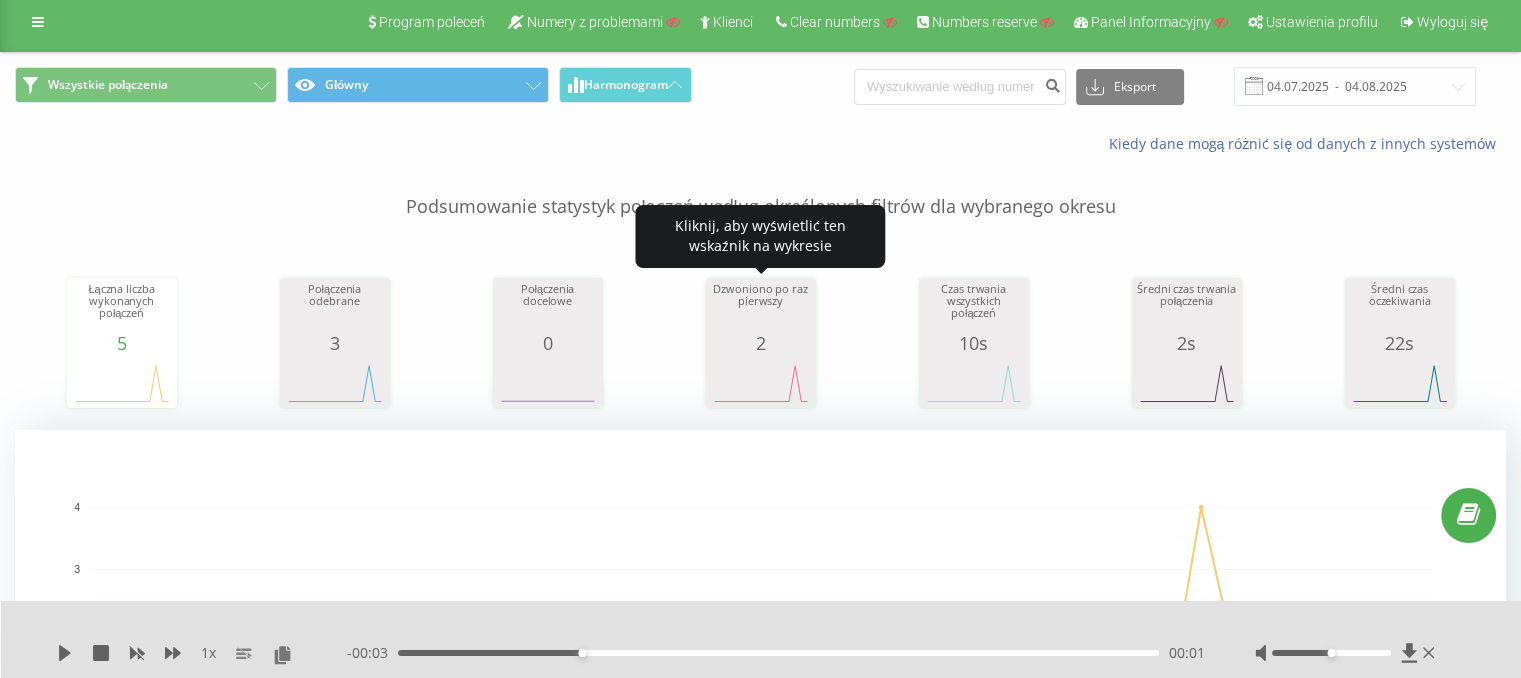 scroll, scrollTop: 0, scrollLeft: 0, axis: both 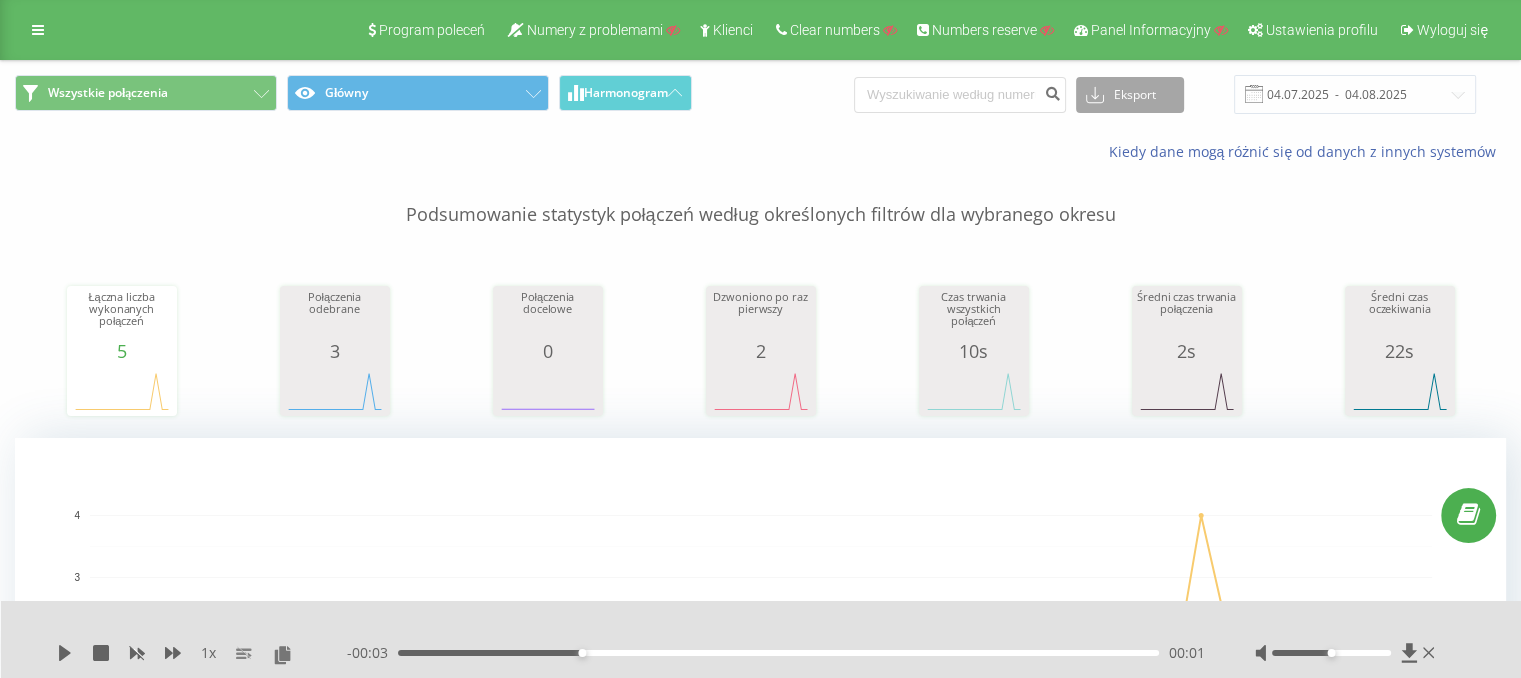 click on "Eksport" at bounding box center [1130, 95] 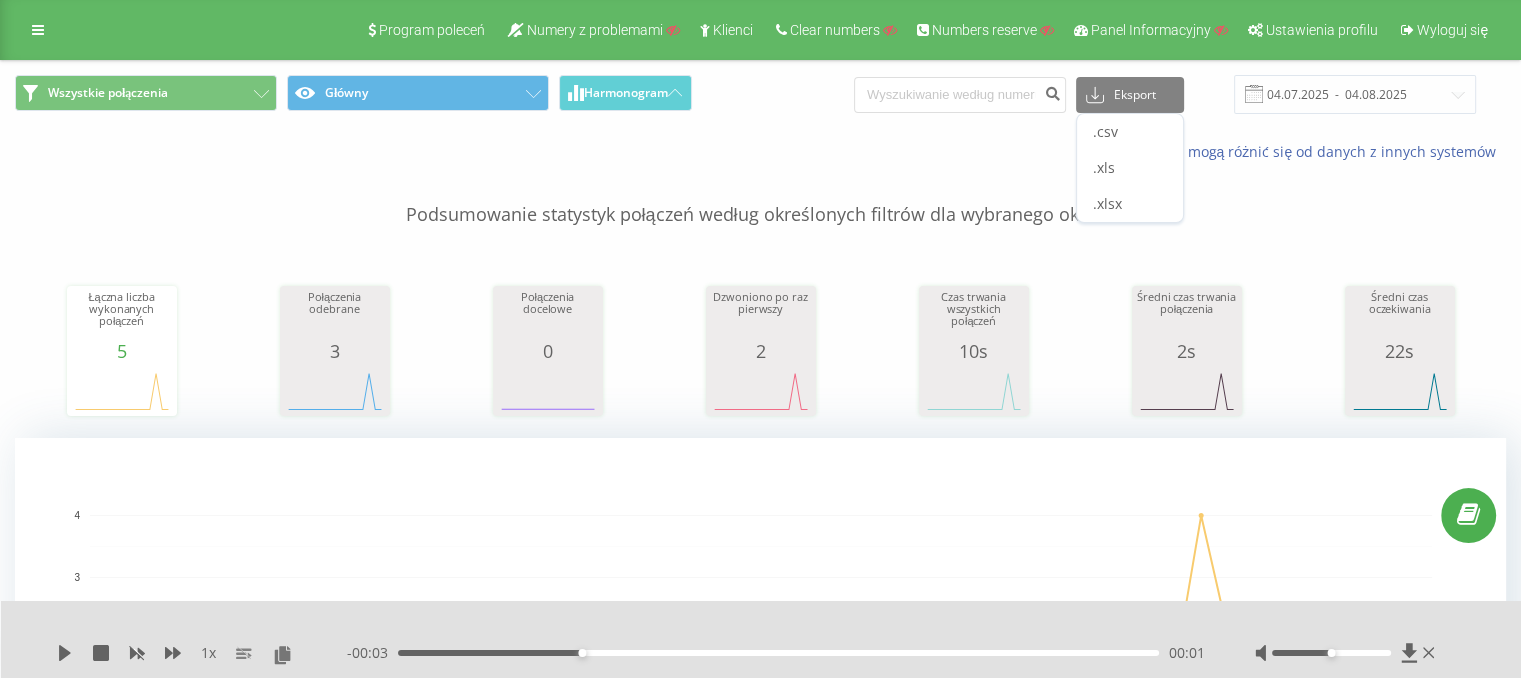 click on "Kiedy dane mogą różnić się od danych z innych systemów" at bounding box center [1045, 152] 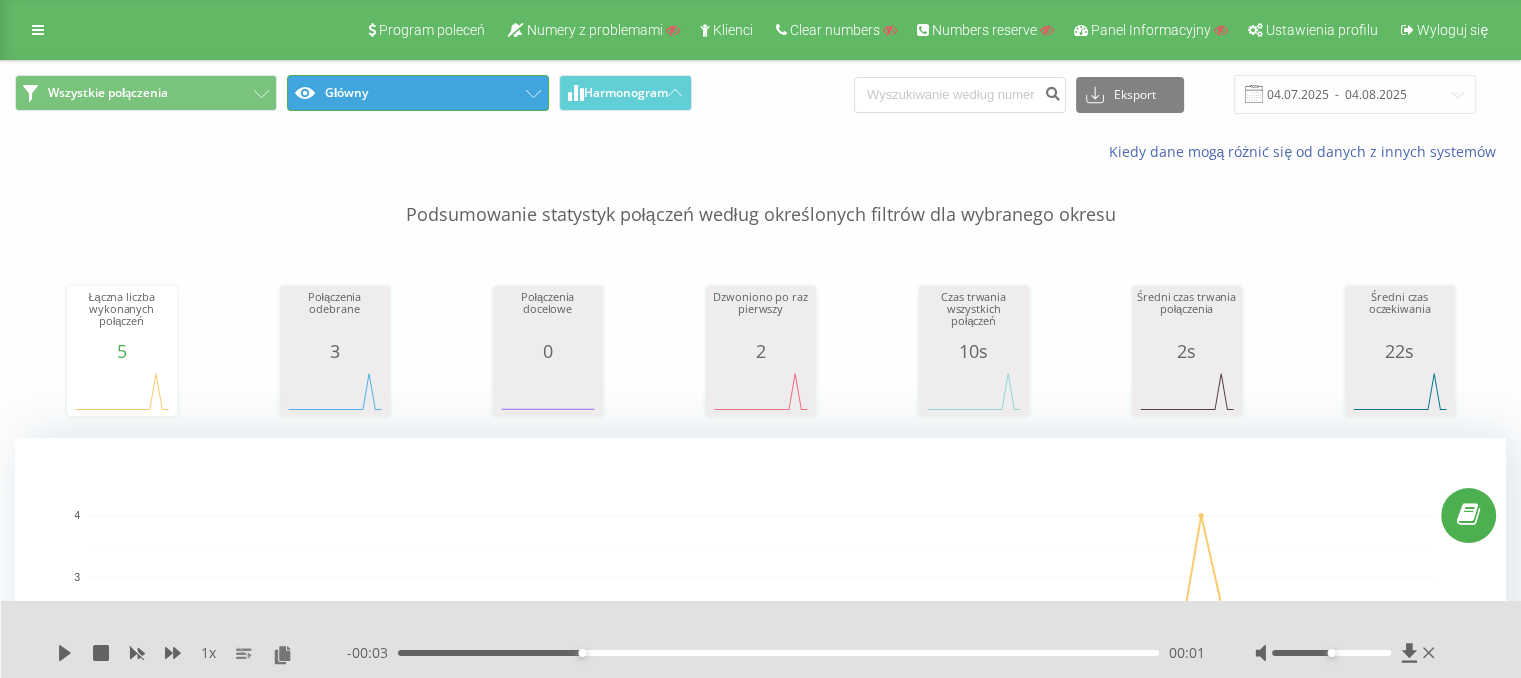 click on "Główny" at bounding box center [418, 93] 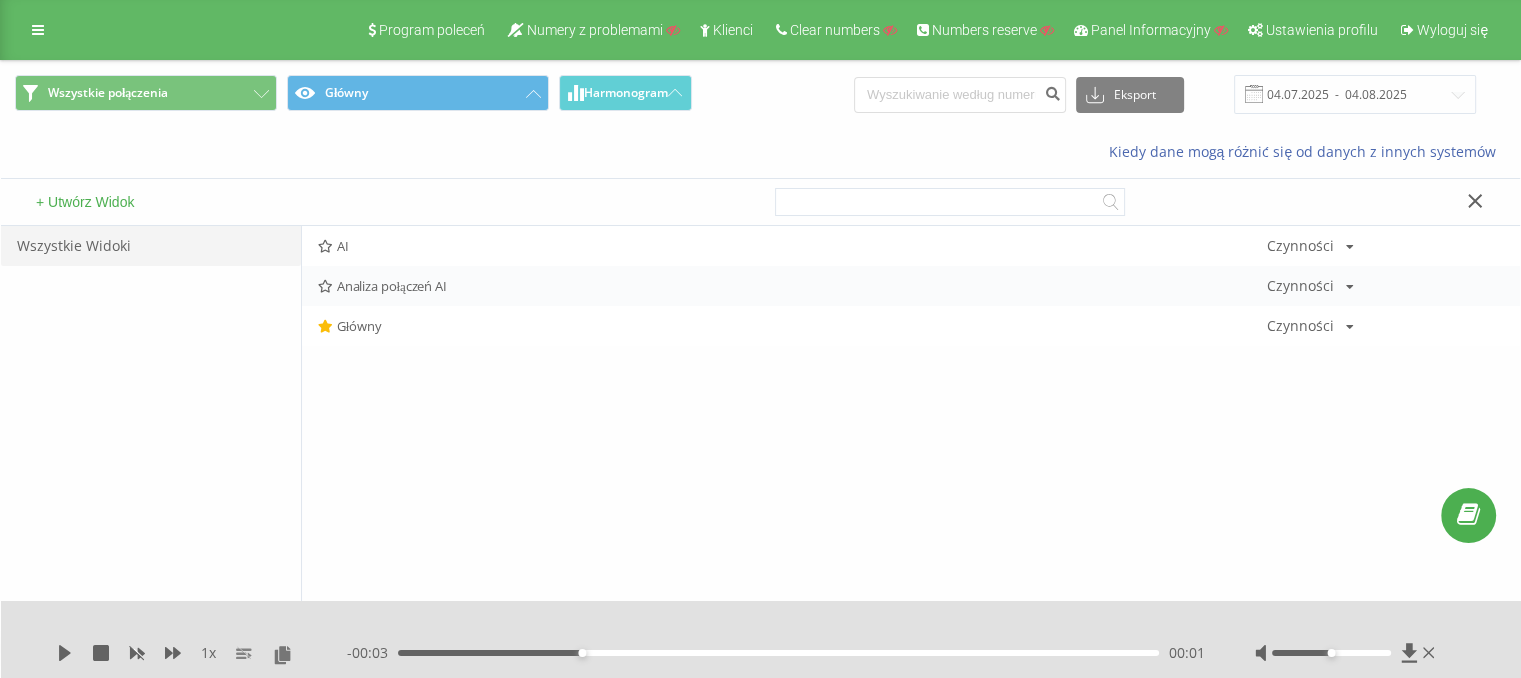 click on "Analiza połączeń AI" at bounding box center (792, 286) 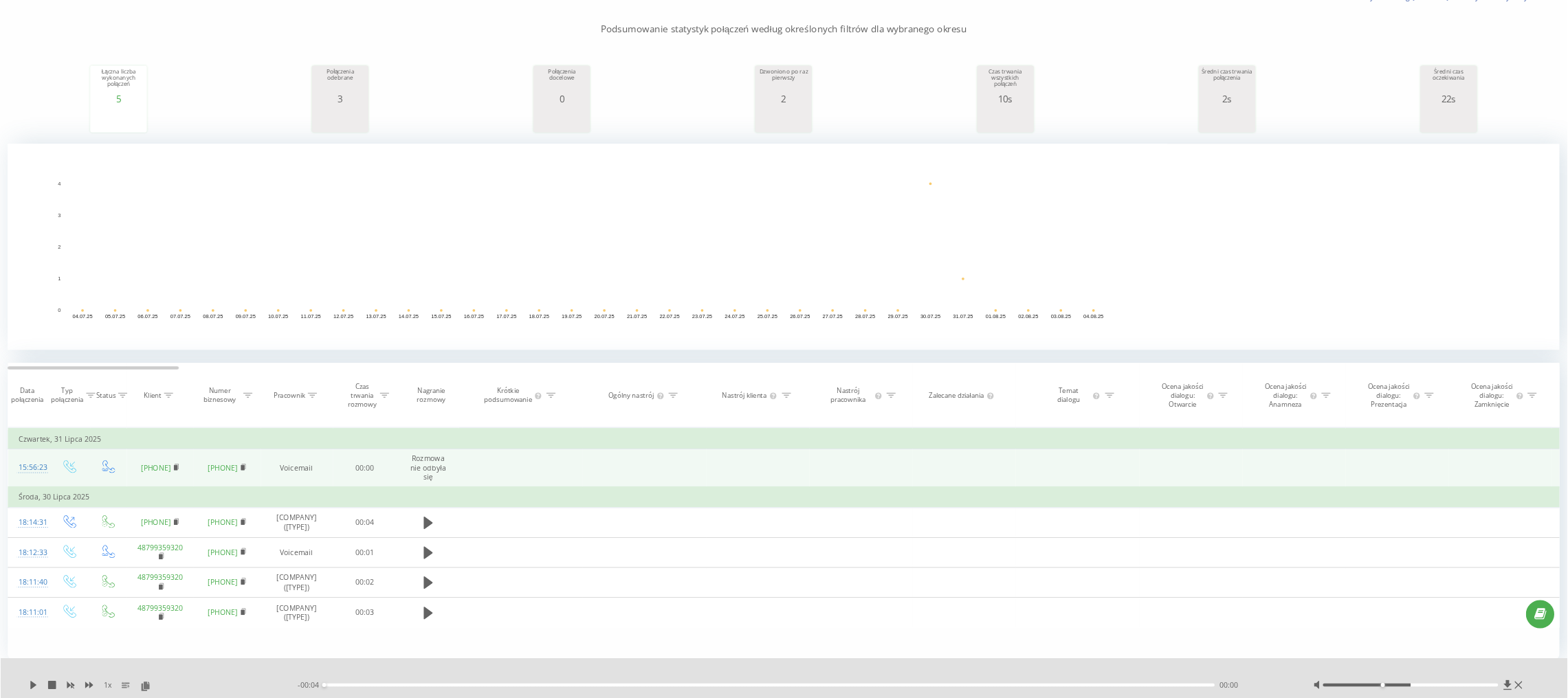 scroll, scrollTop: 164, scrollLeft: 0, axis: vertical 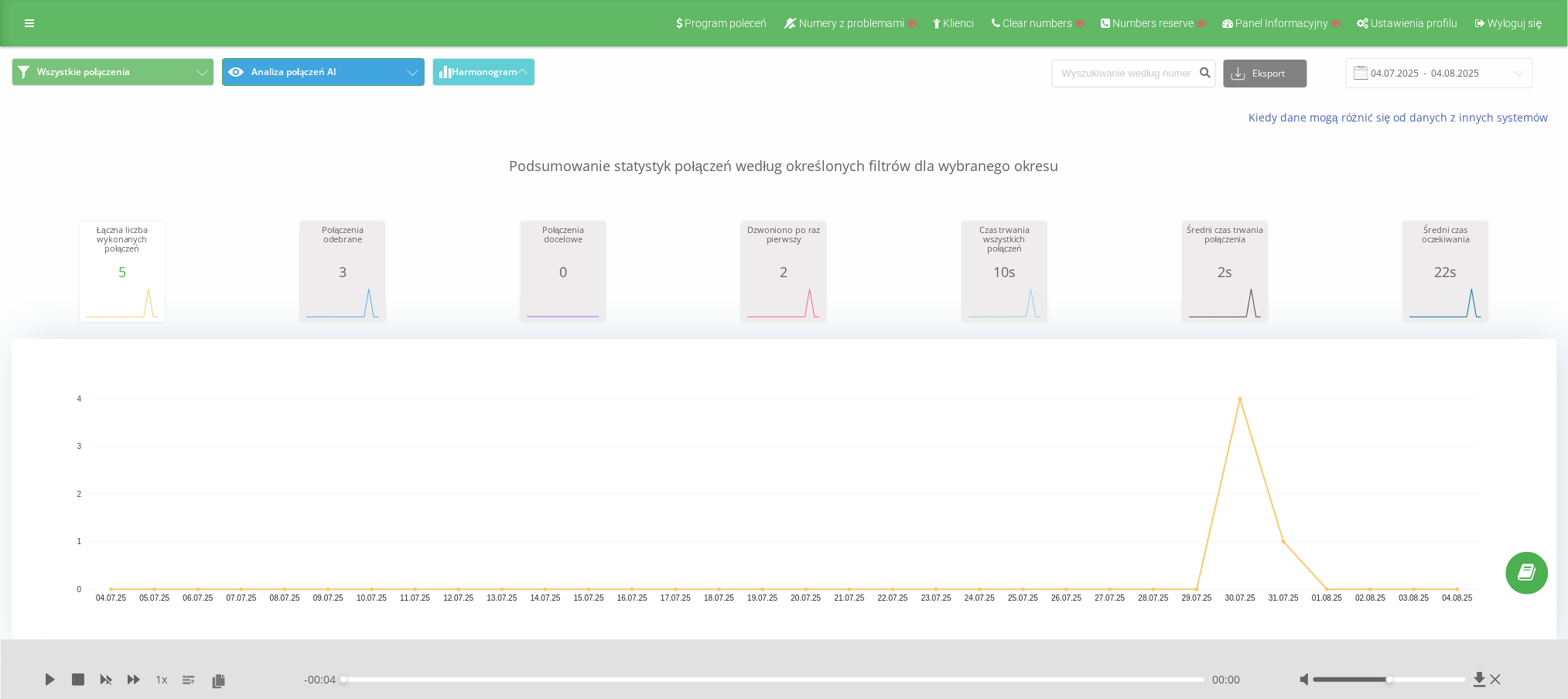 click on "Analiza połączeń AI" at bounding box center (323, 72) 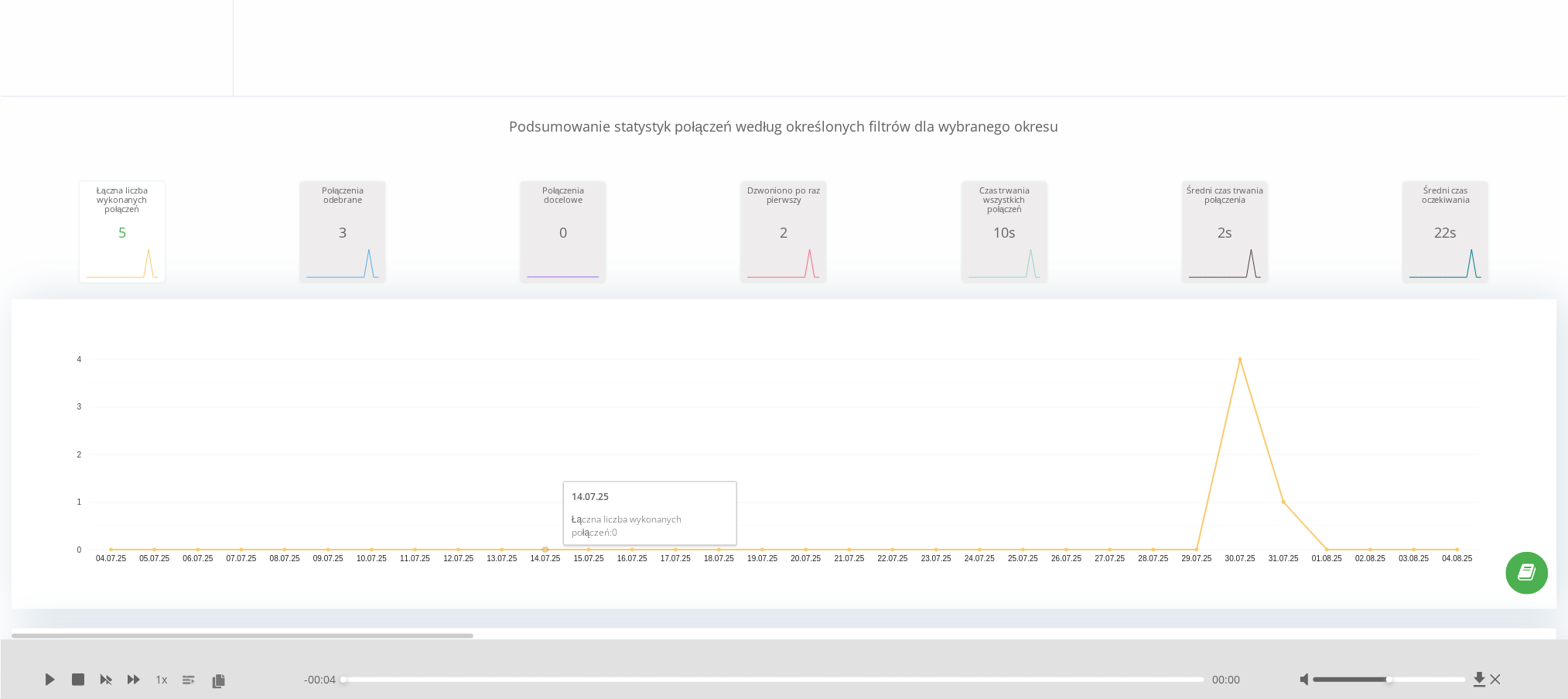 scroll, scrollTop: 0, scrollLeft: 0, axis: both 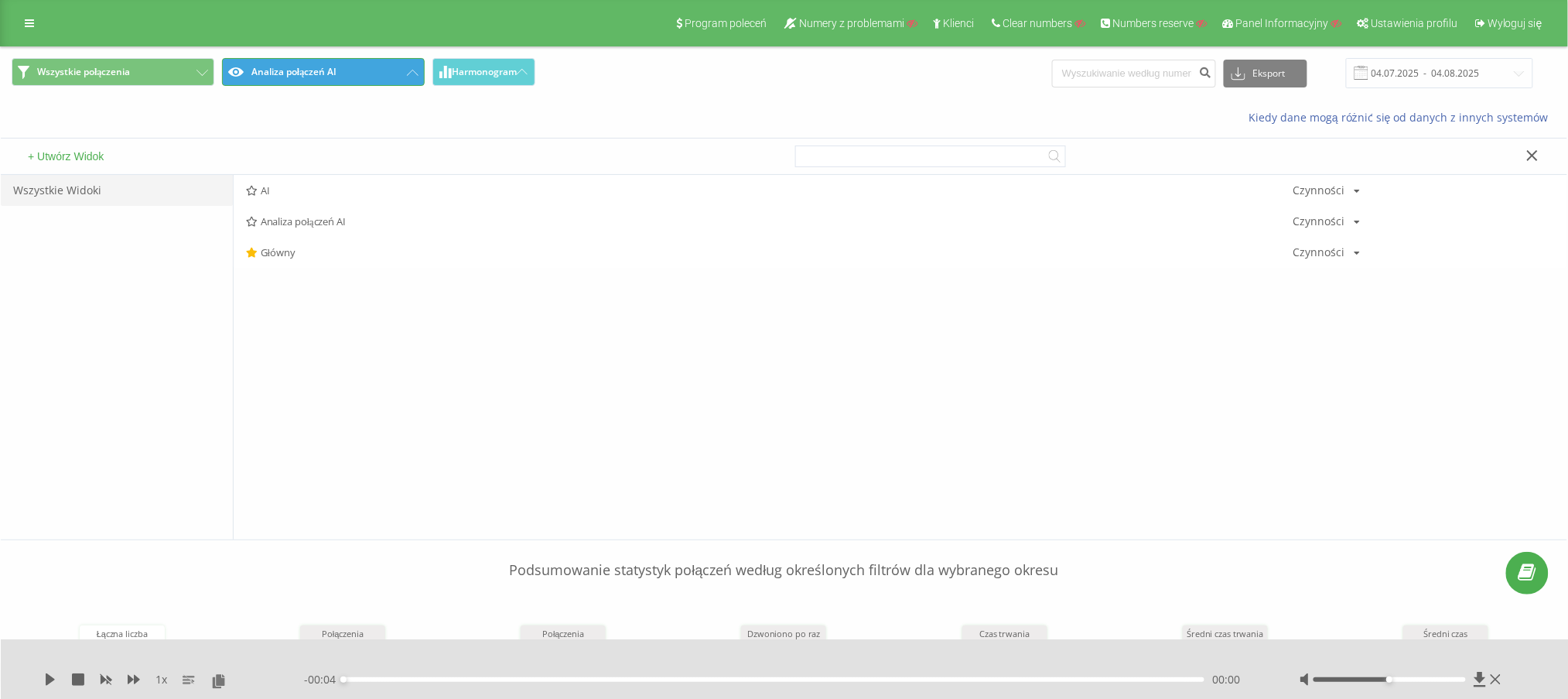 click on "Analiza połączeń AI" at bounding box center [323, 72] 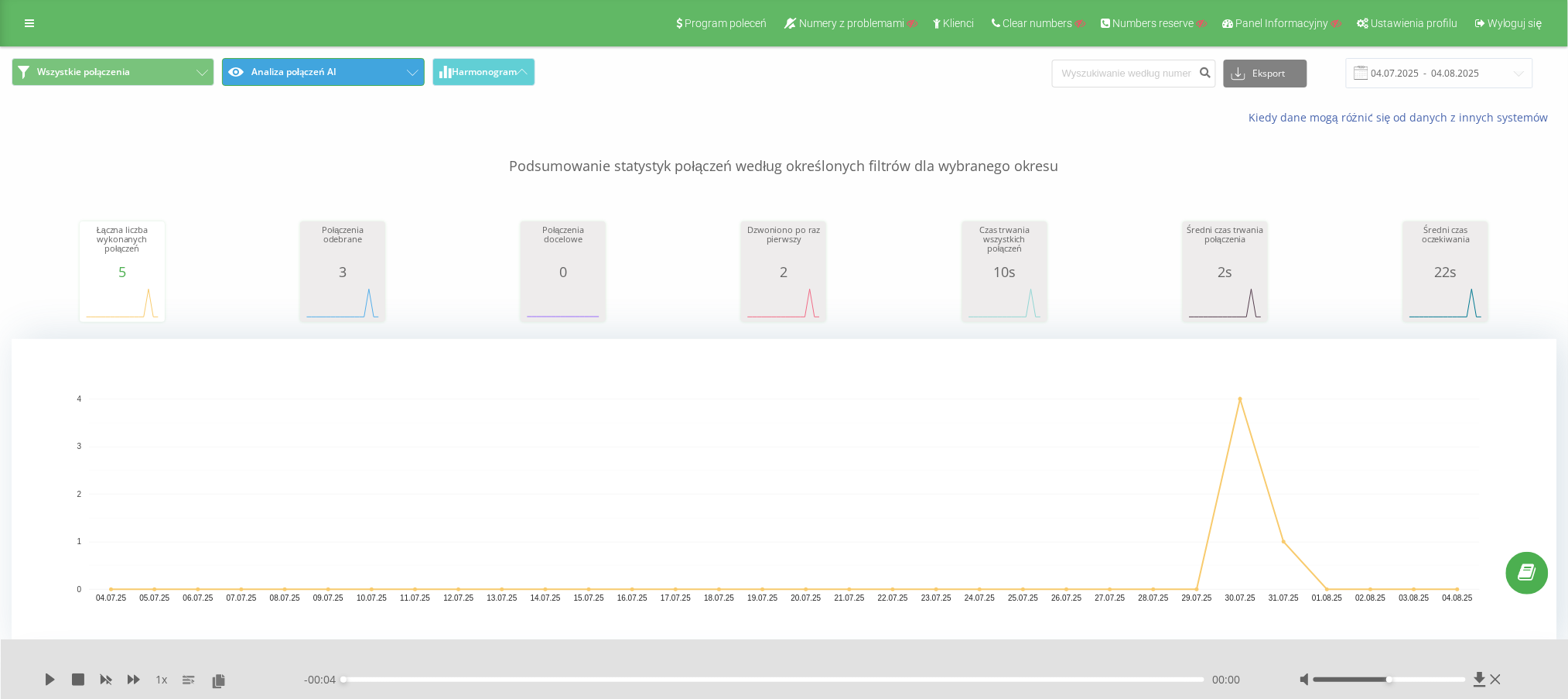 click on "Analiza połączeń AI" at bounding box center (323, 72) 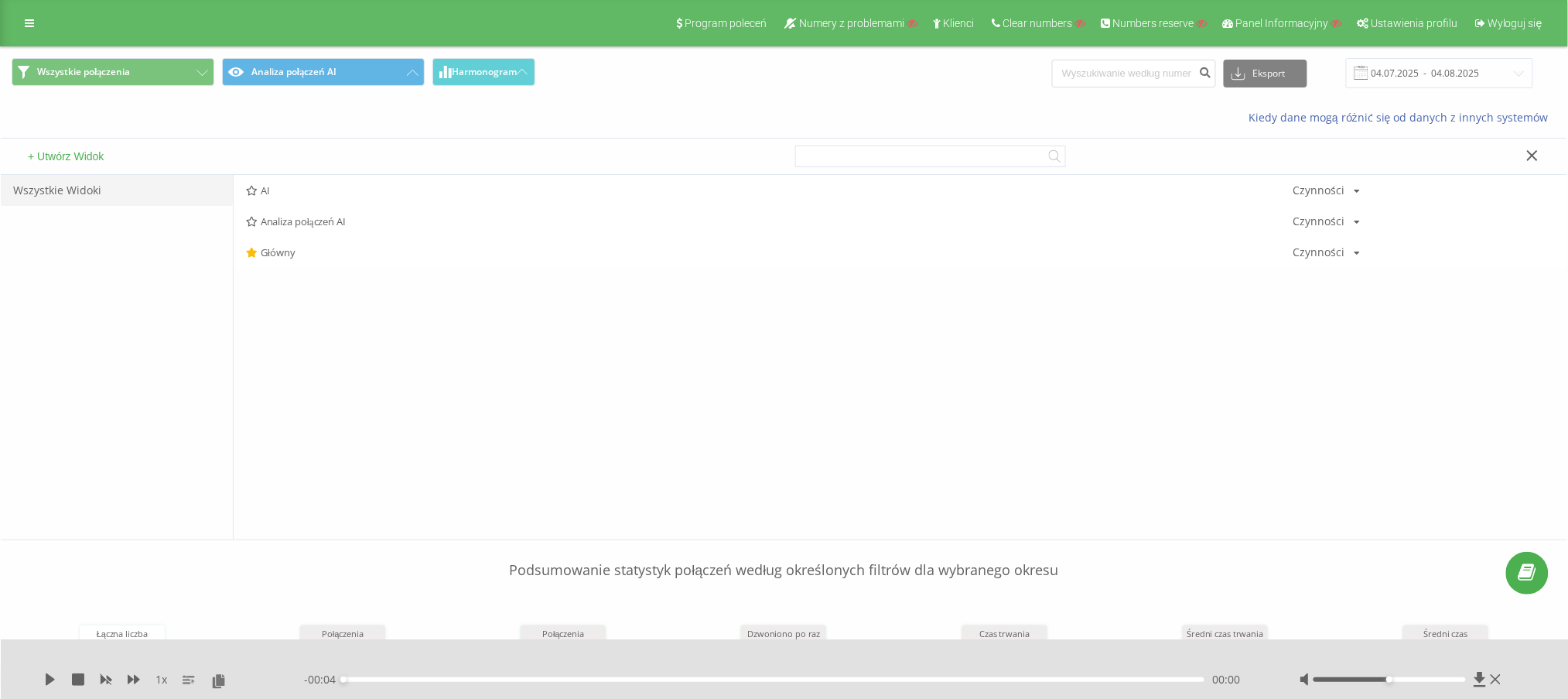 click on "+ Utwórz Widok" at bounding box center [66, 156] 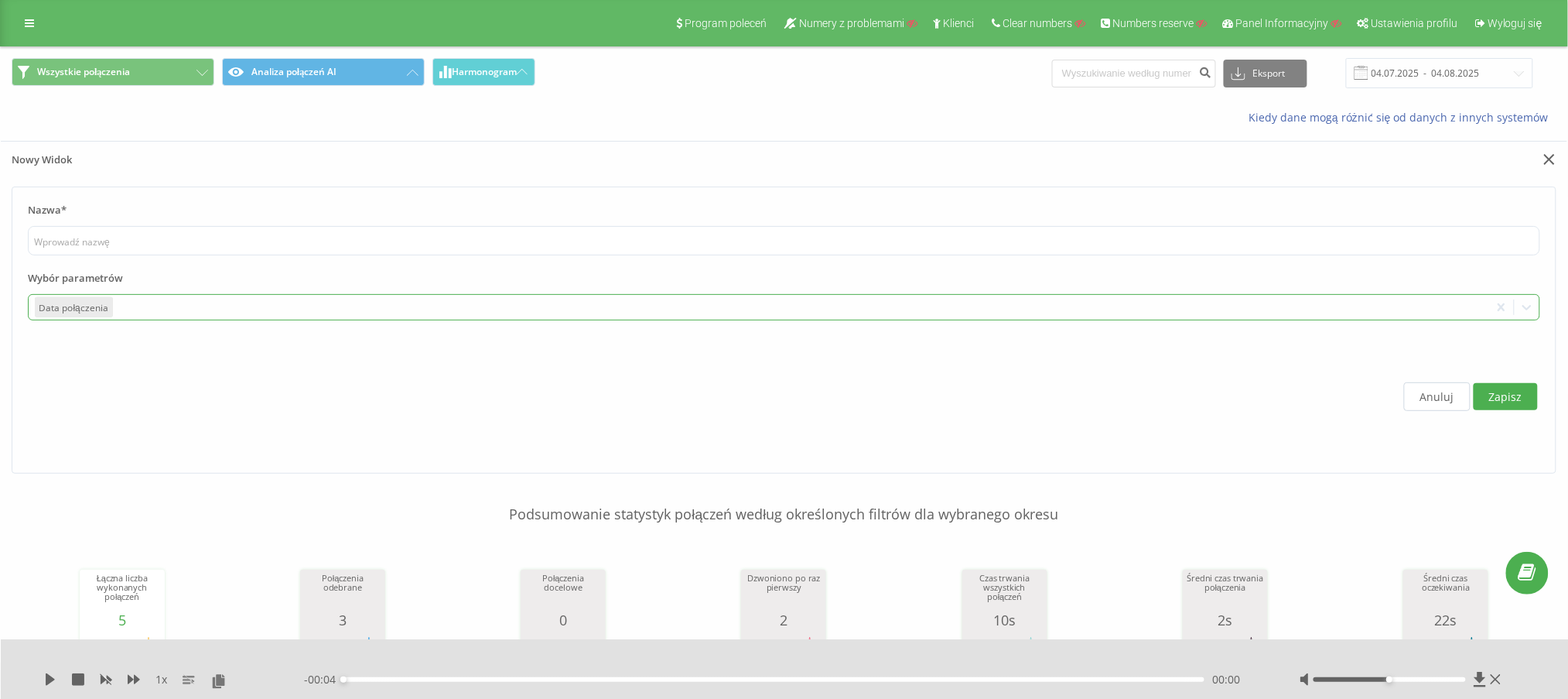 click at bounding box center (799, 307) 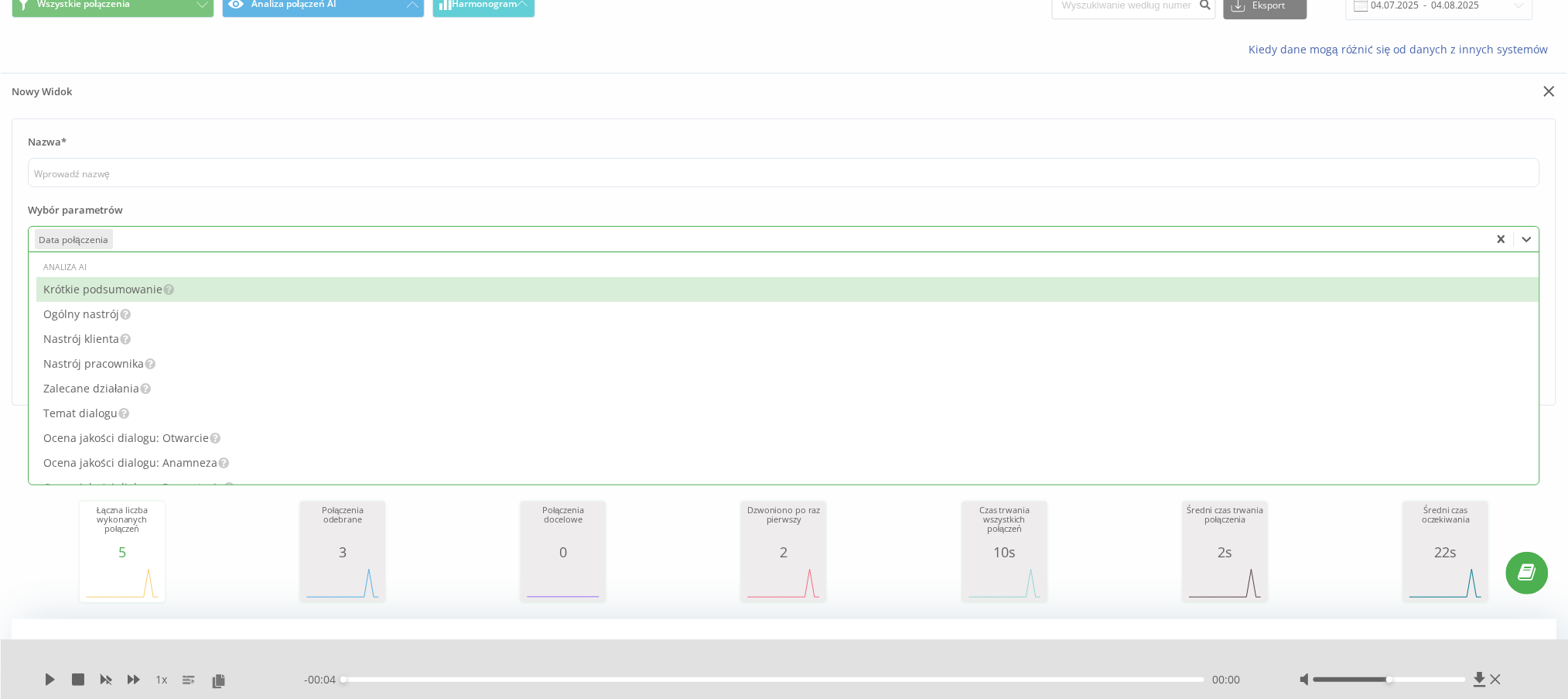scroll, scrollTop: 103, scrollLeft: 0, axis: vertical 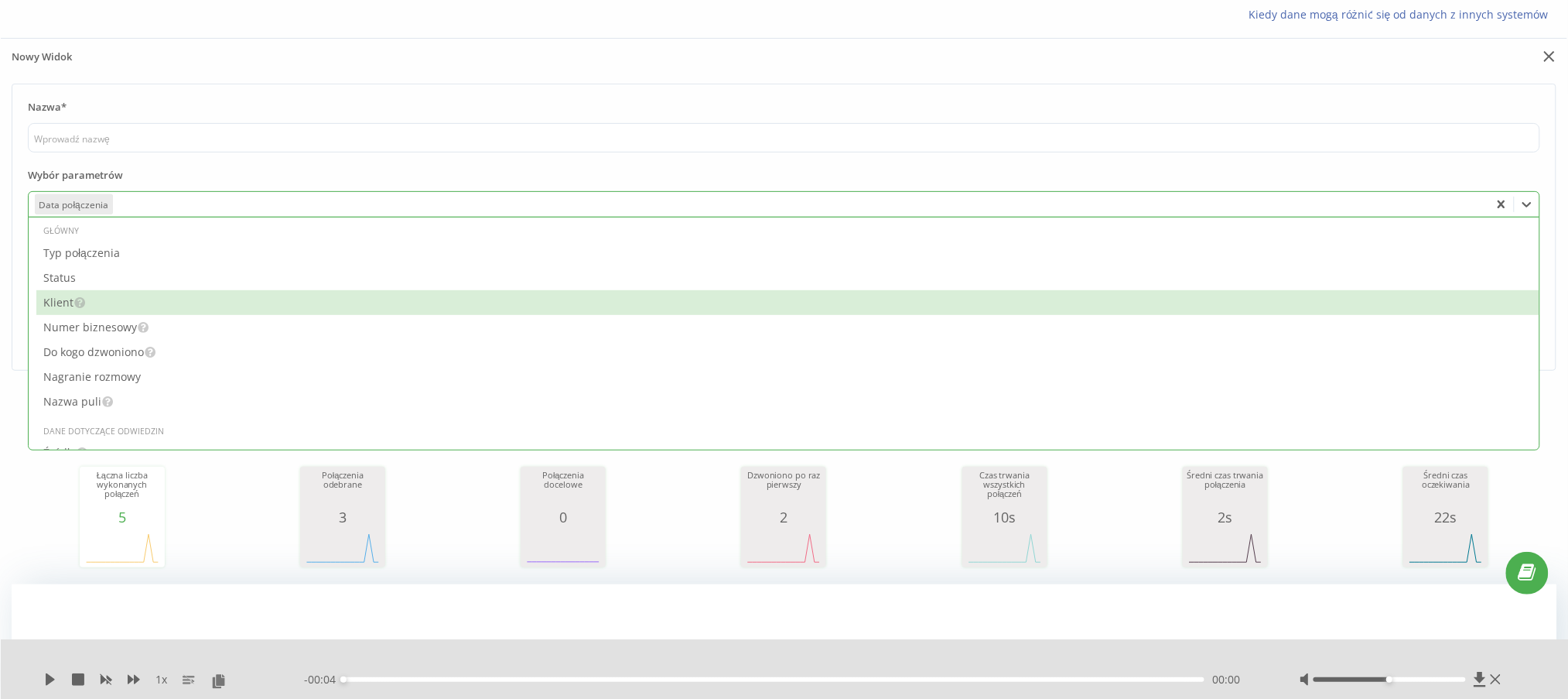 click on "Klient" at bounding box center (787, 303) 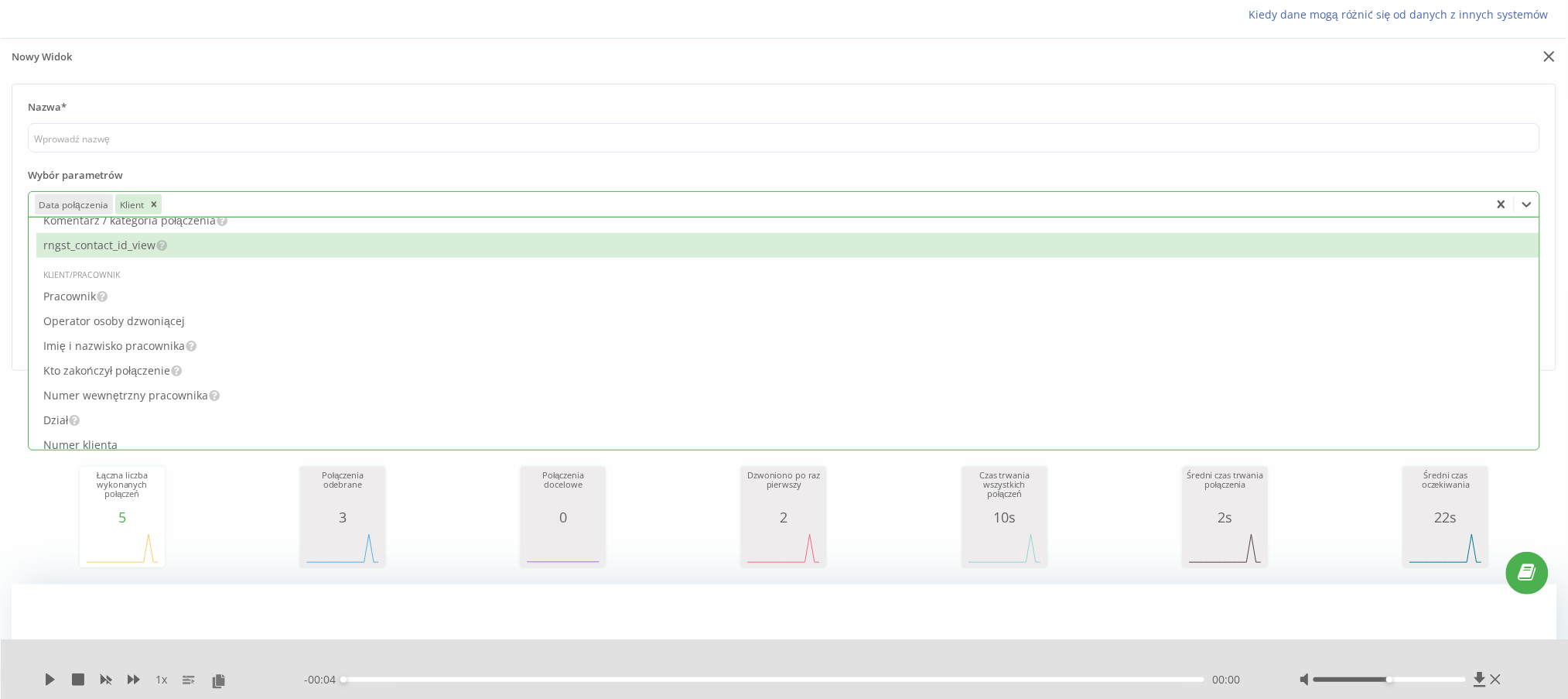 scroll, scrollTop: 1548, scrollLeft: 0, axis: vertical 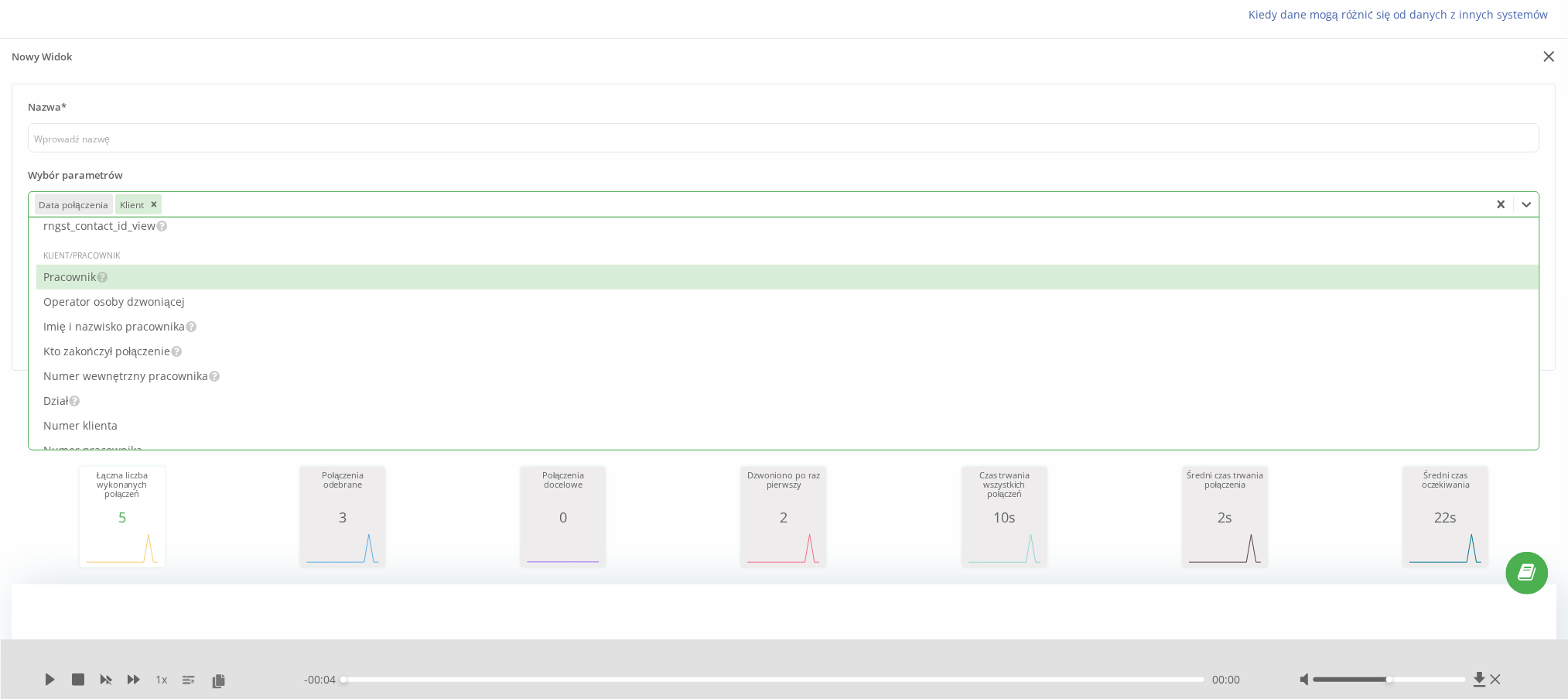 click on "Pracownik" at bounding box center [787, 277] 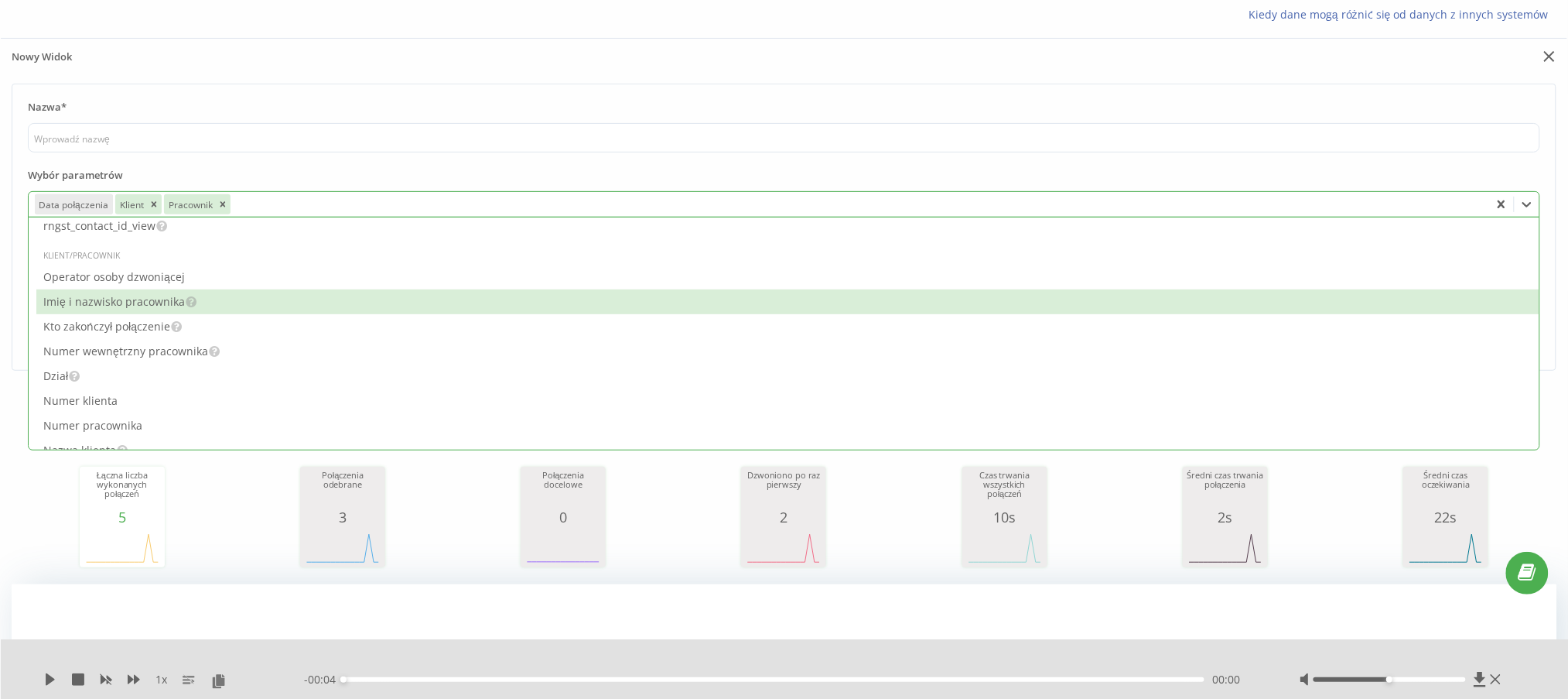 click on "Imię i nazwisko pracownika" at bounding box center (787, 302) 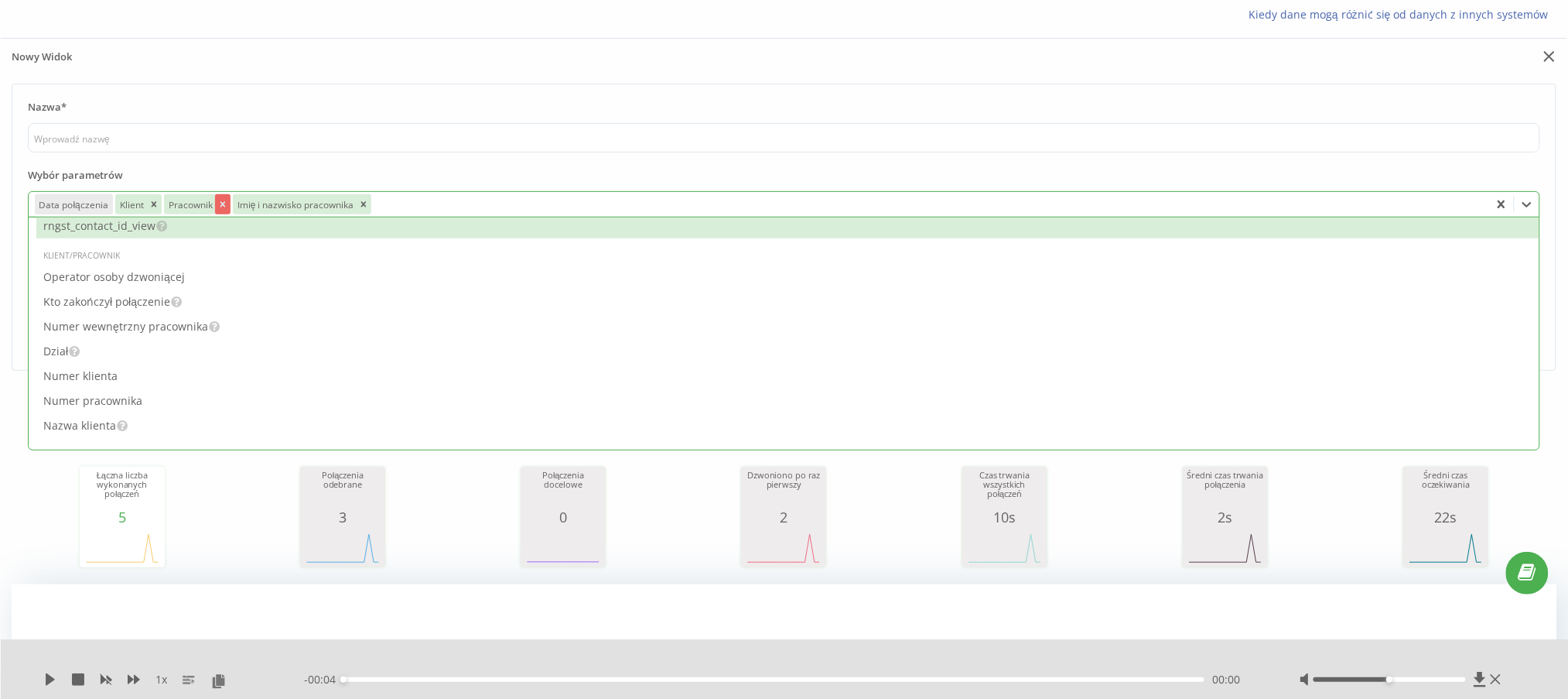 click 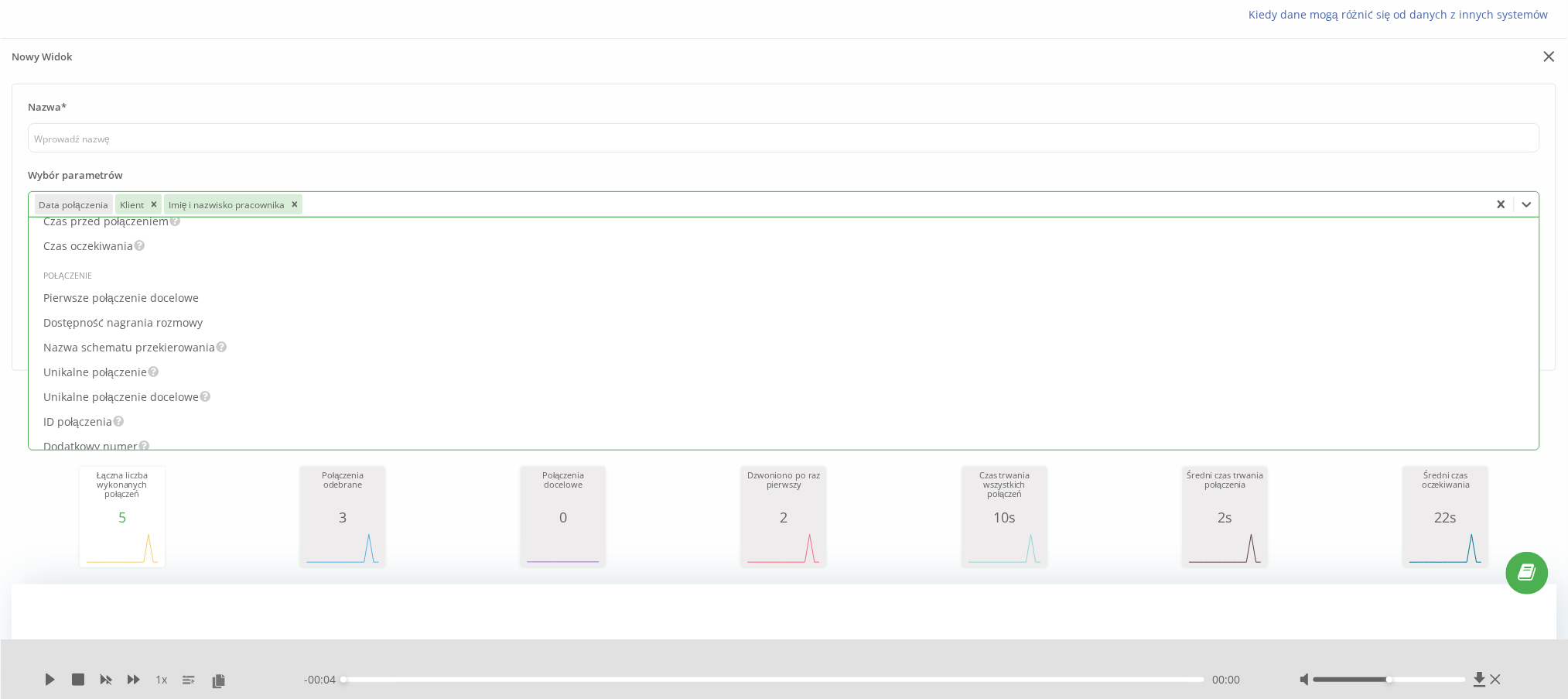 scroll, scrollTop: 1135, scrollLeft: 0, axis: vertical 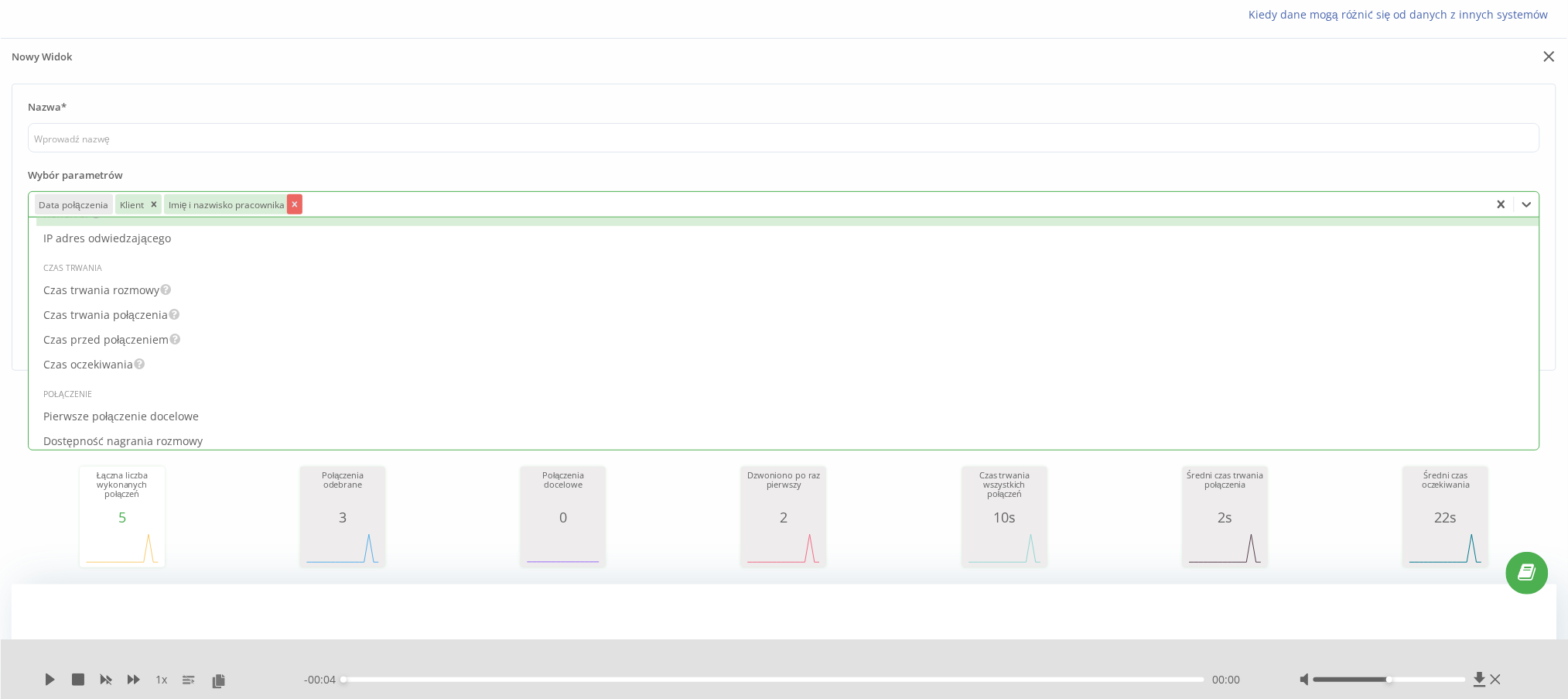 click 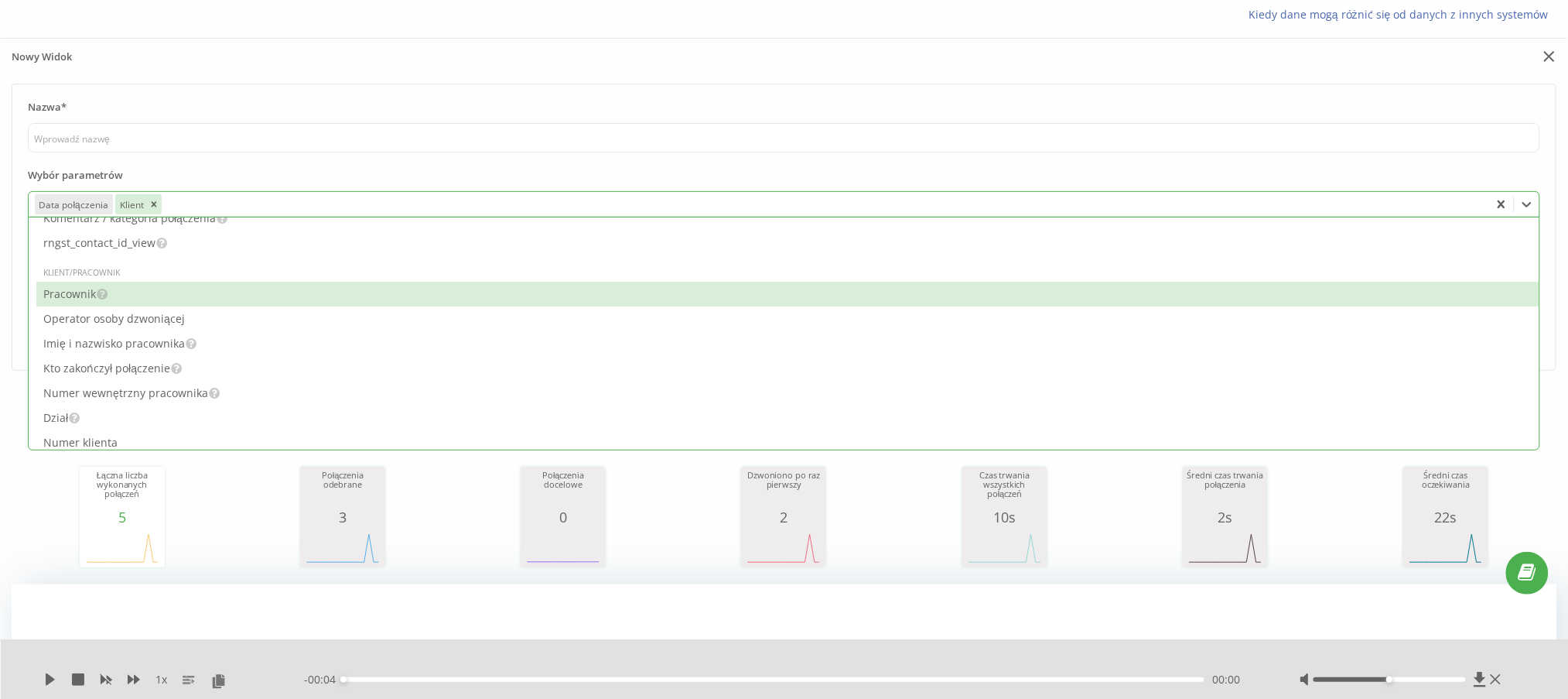 scroll, scrollTop: 1548, scrollLeft: 0, axis: vertical 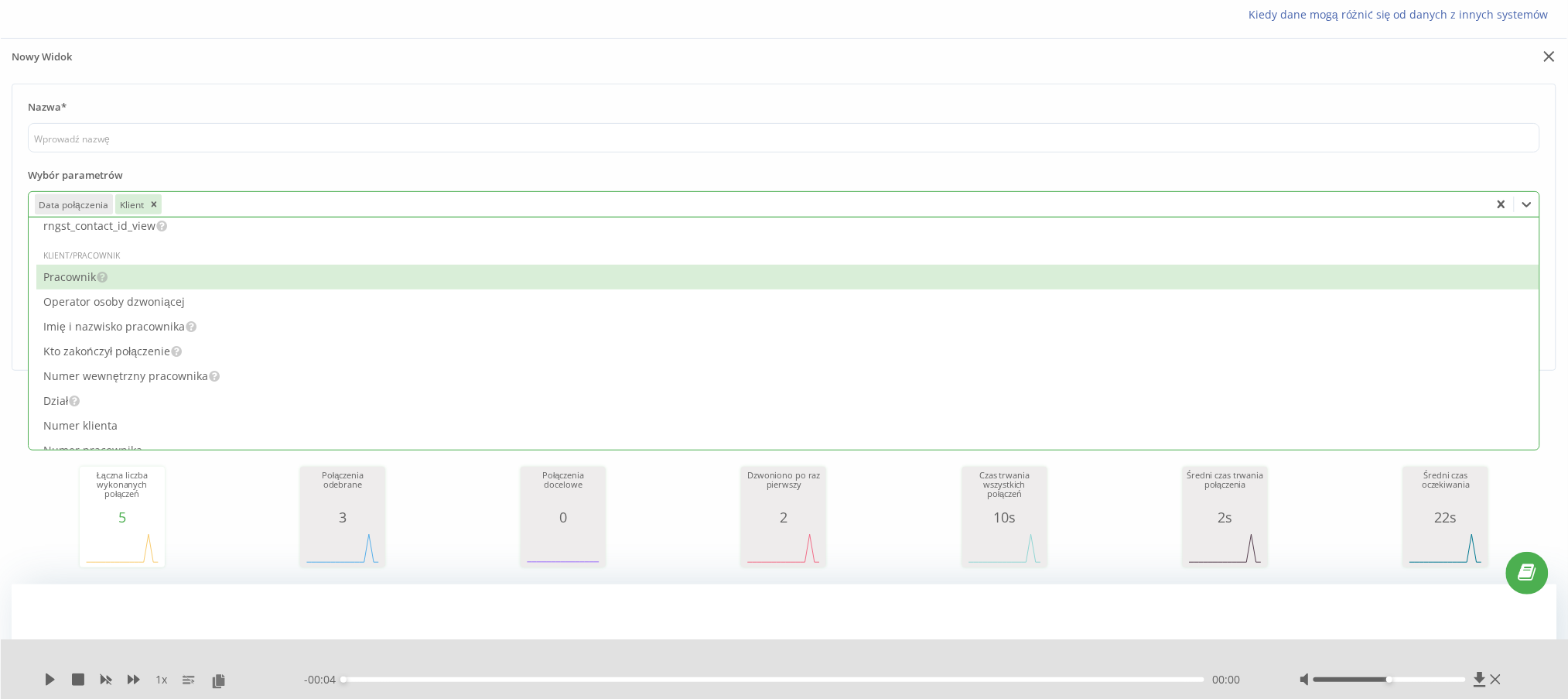 click on "Pracownik" at bounding box center [787, 277] 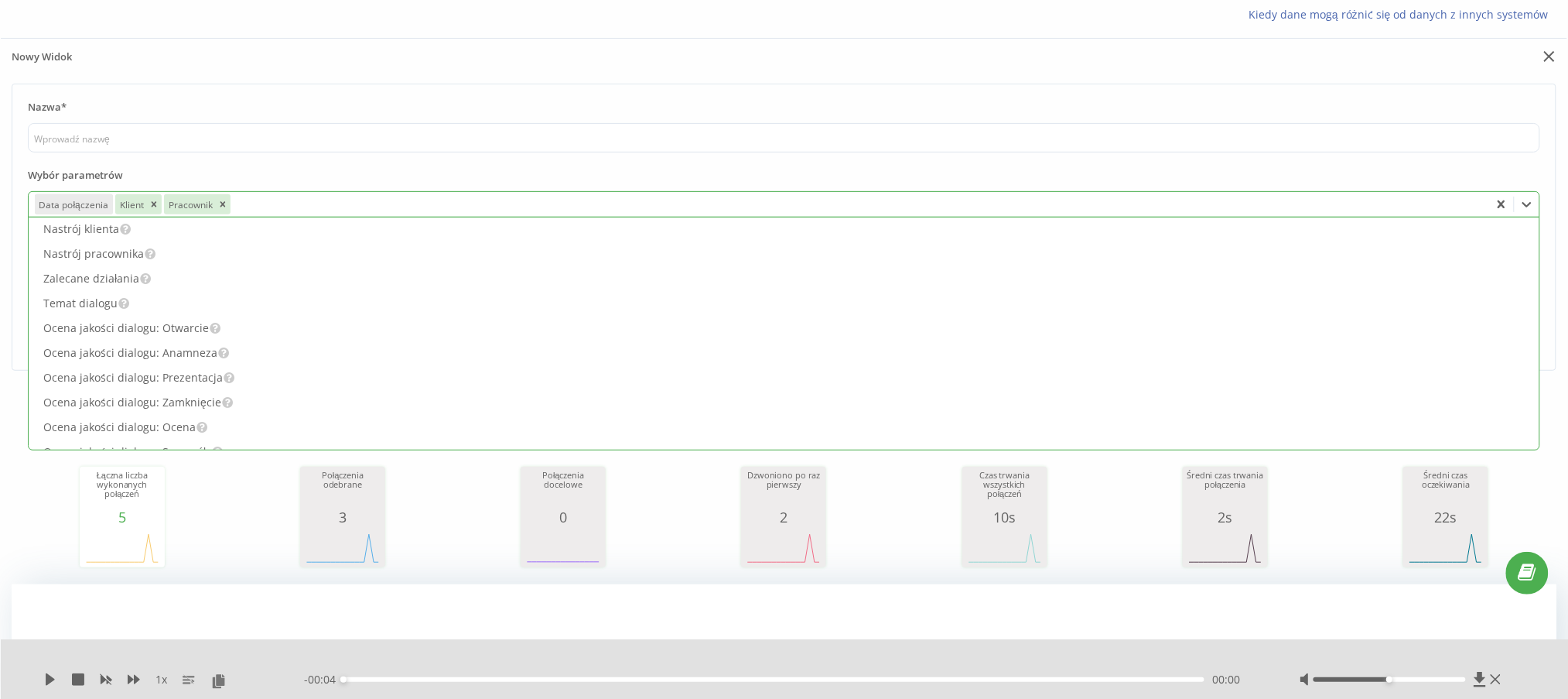scroll, scrollTop: 0, scrollLeft: 0, axis: both 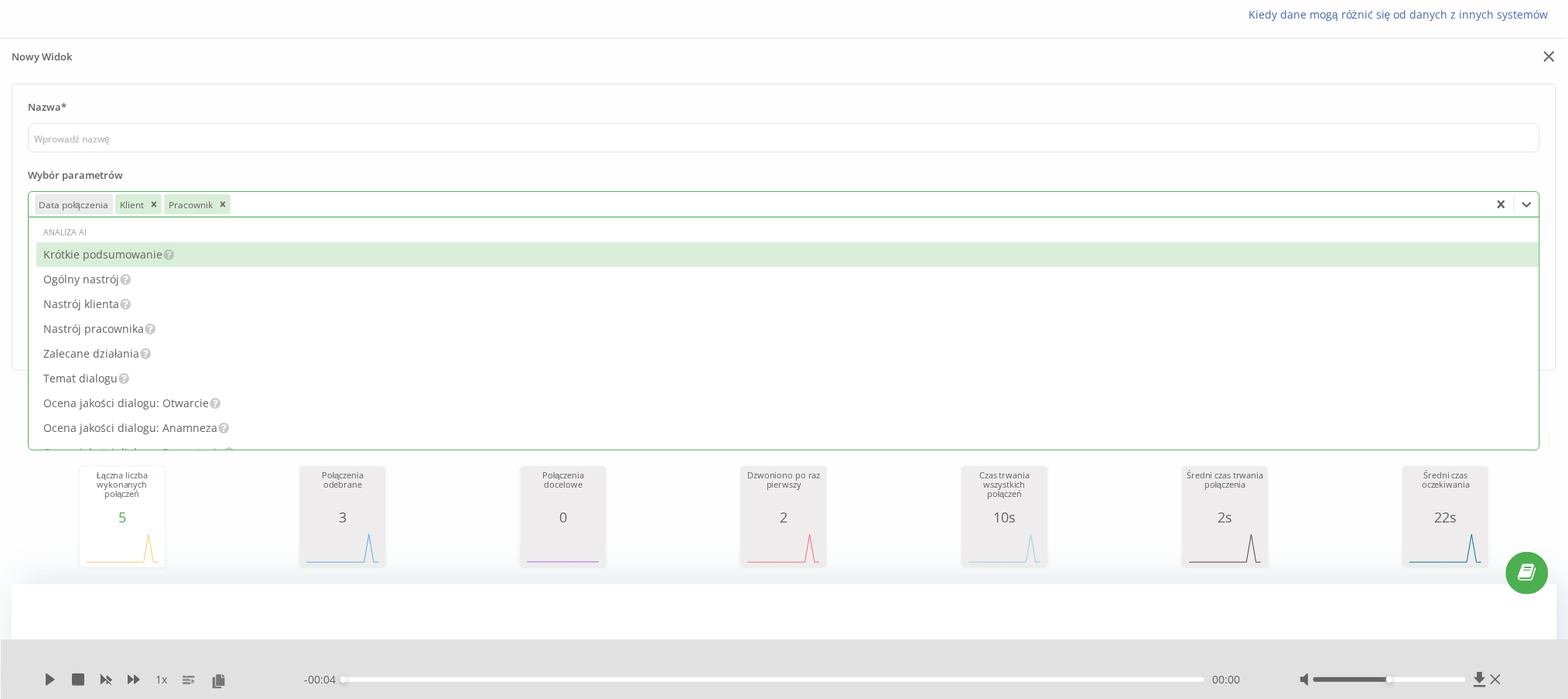 click on "Krótkie podsumowanie" at bounding box center (787, 255) 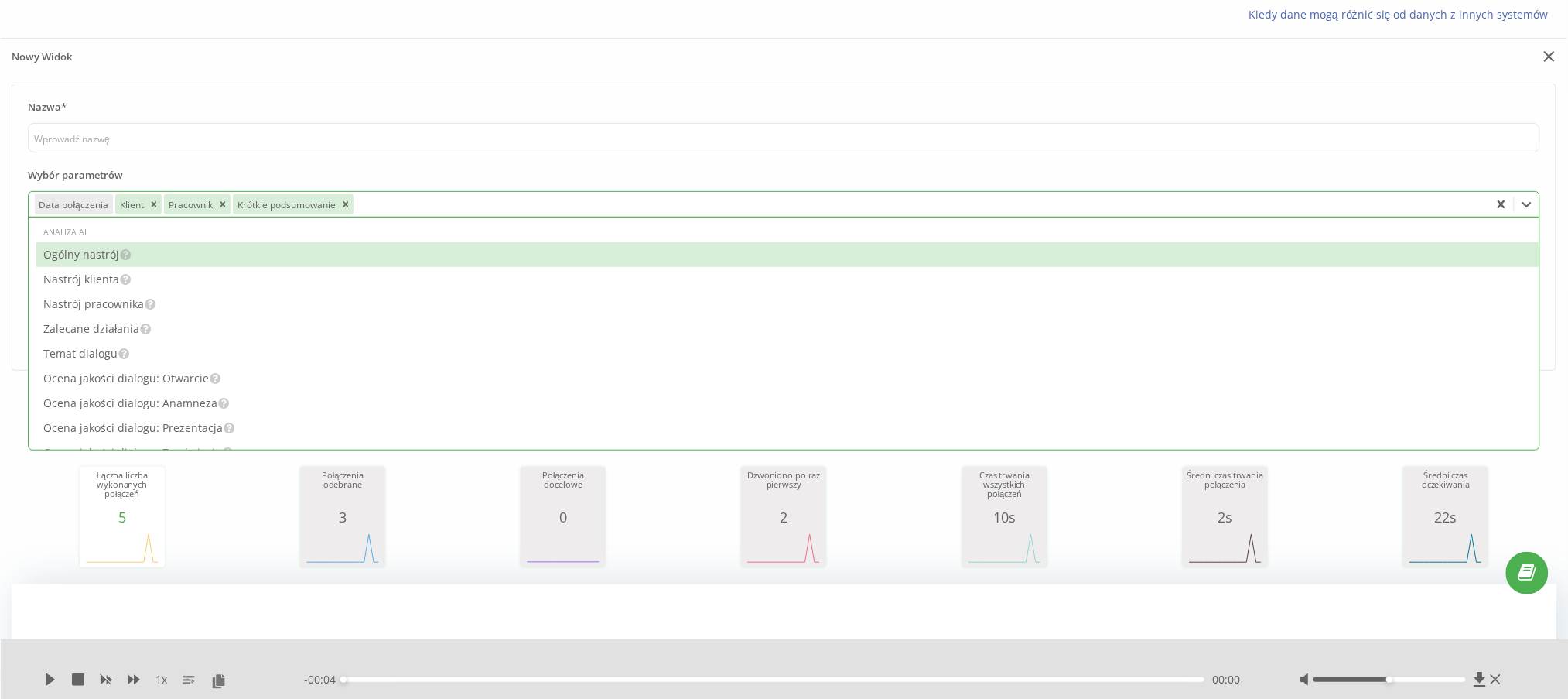 click on "Ogólny nastrój" at bounding box center (787, 255) 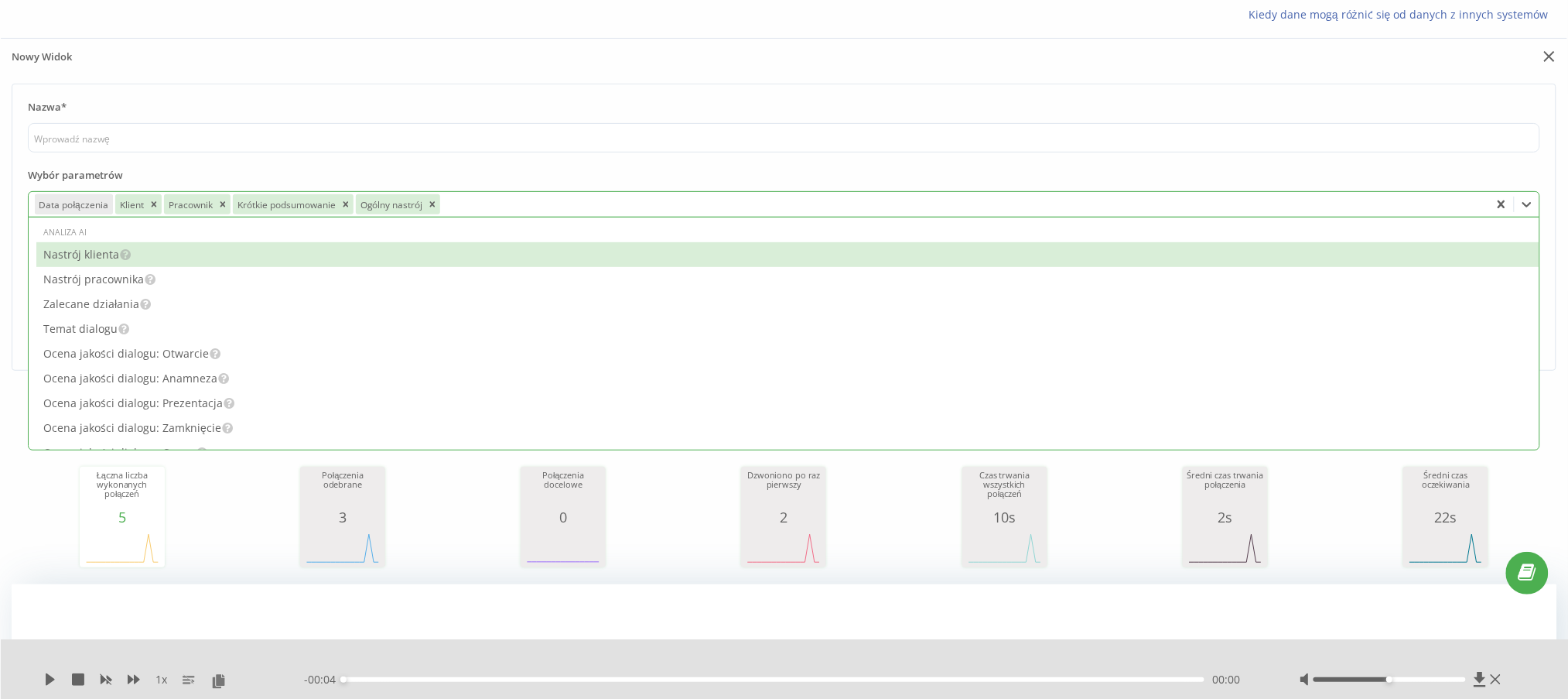 click on "Nastrój klienta" at bounding box center (787, 255) 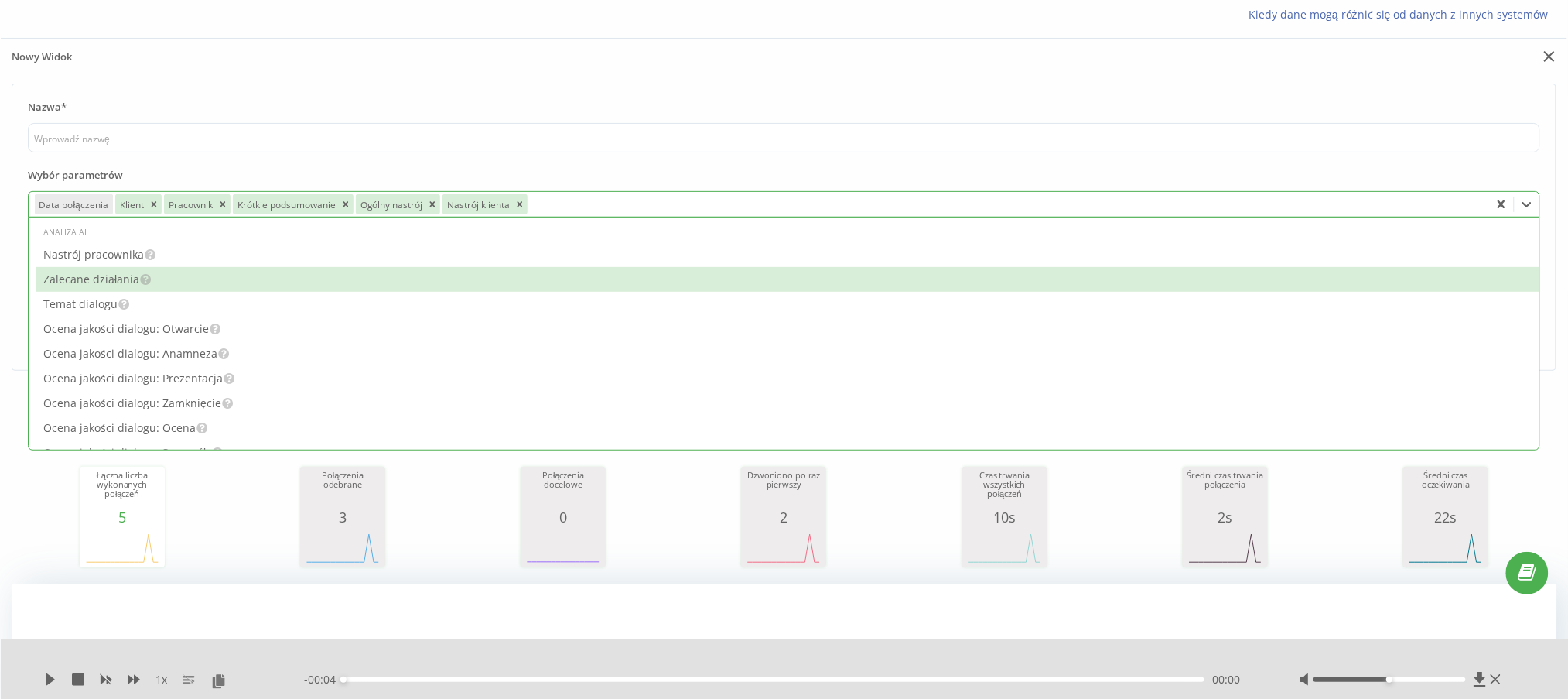 click on "Zalecane działania" at bounding box center [787, 279] 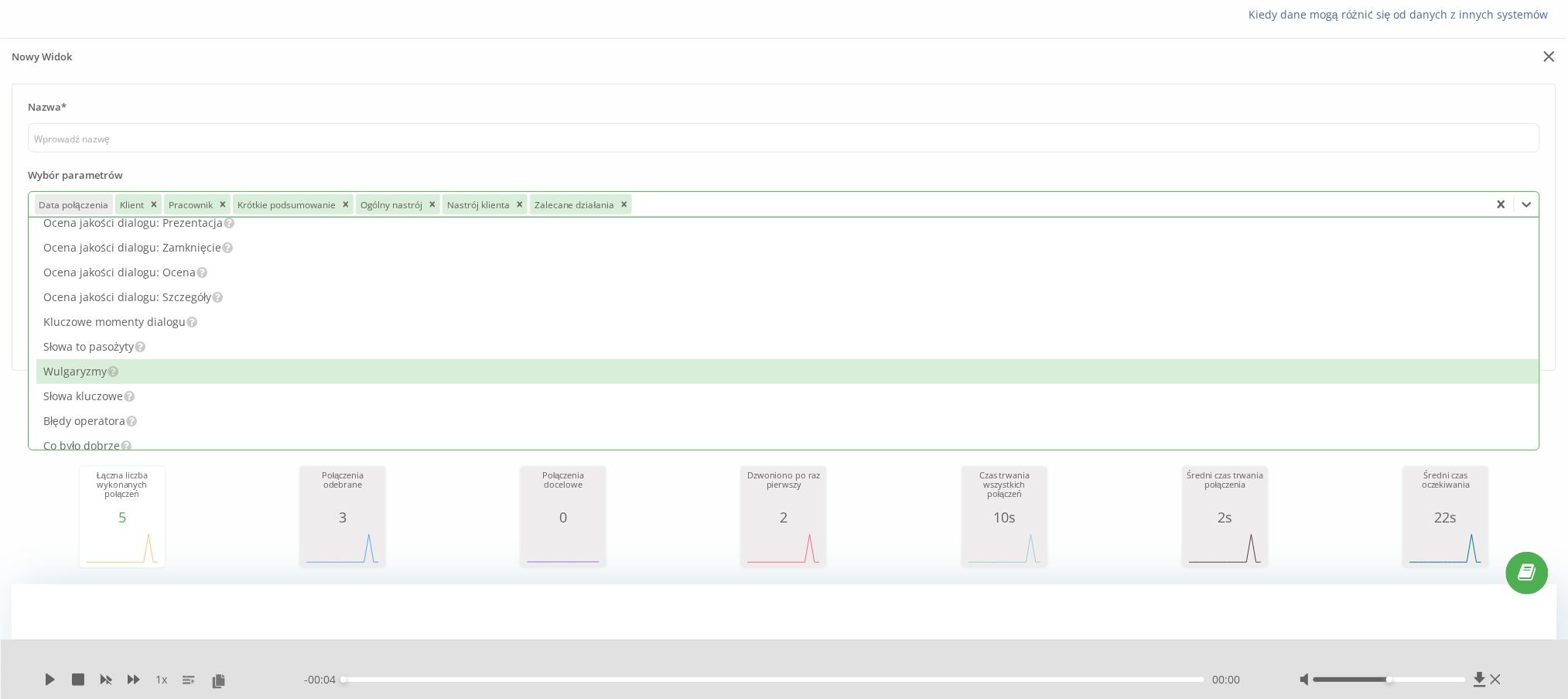 scroll, scrollTop: 103, scrollLeft: 0, axis: vertical 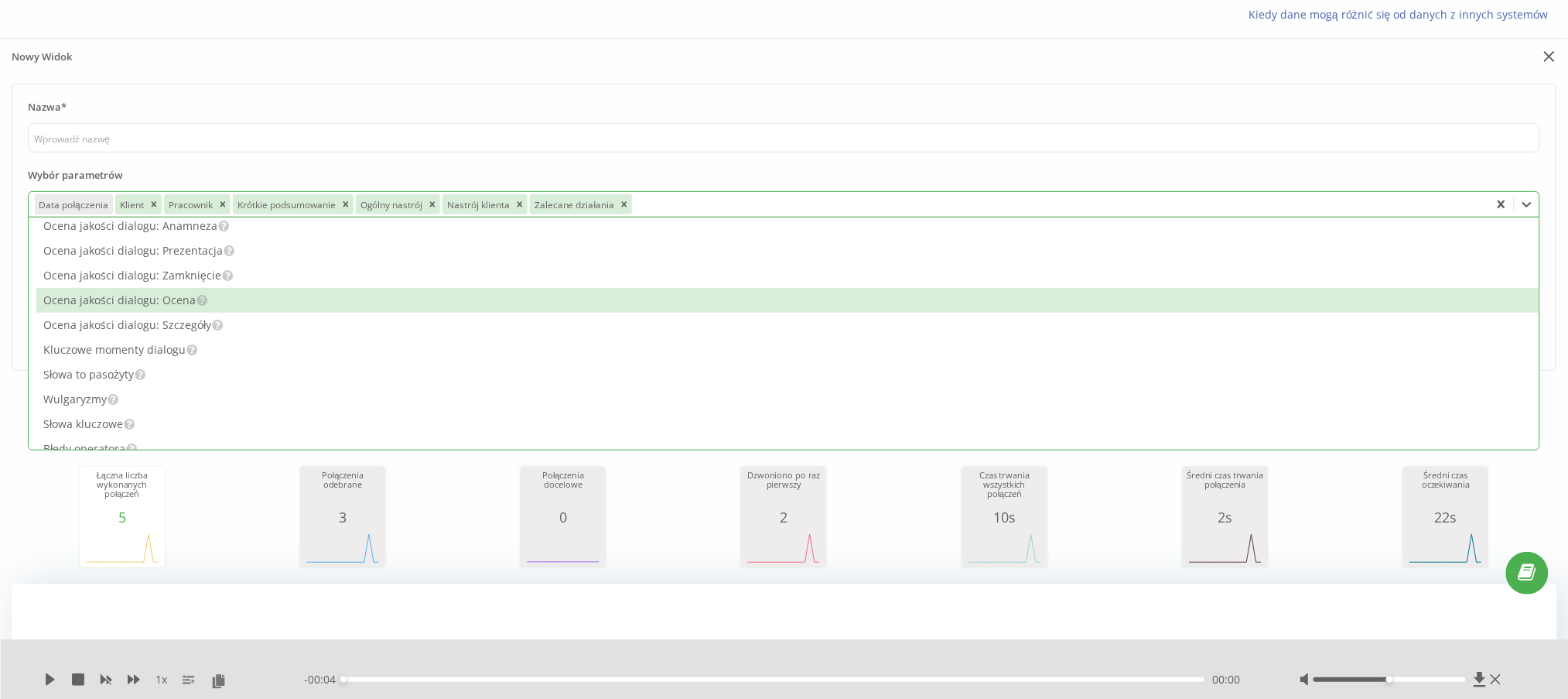 click on "Ocena jakości dialogu: Ocena" at bounding box center [787, 300] 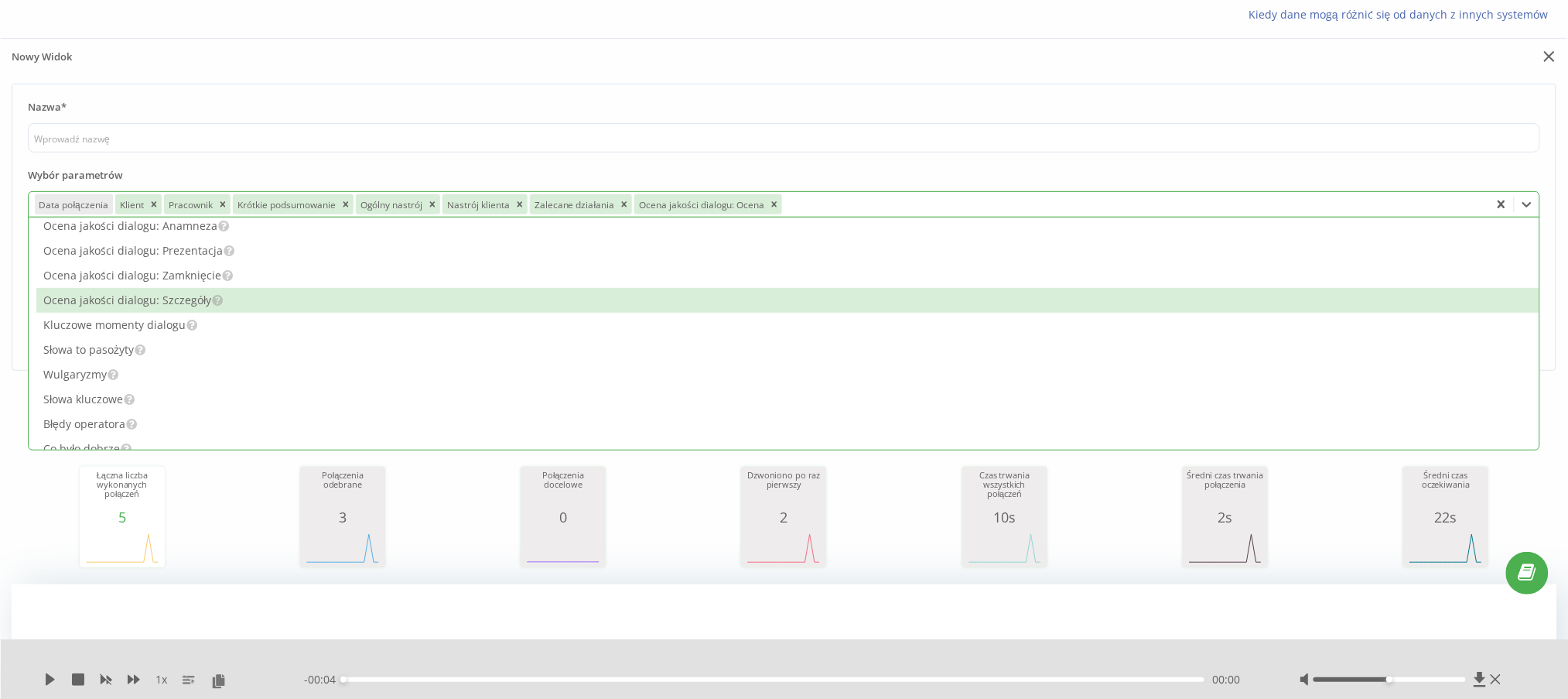 click on "Ocena jakości dialogu: Szczegóły" at bounding box center [787, 300] 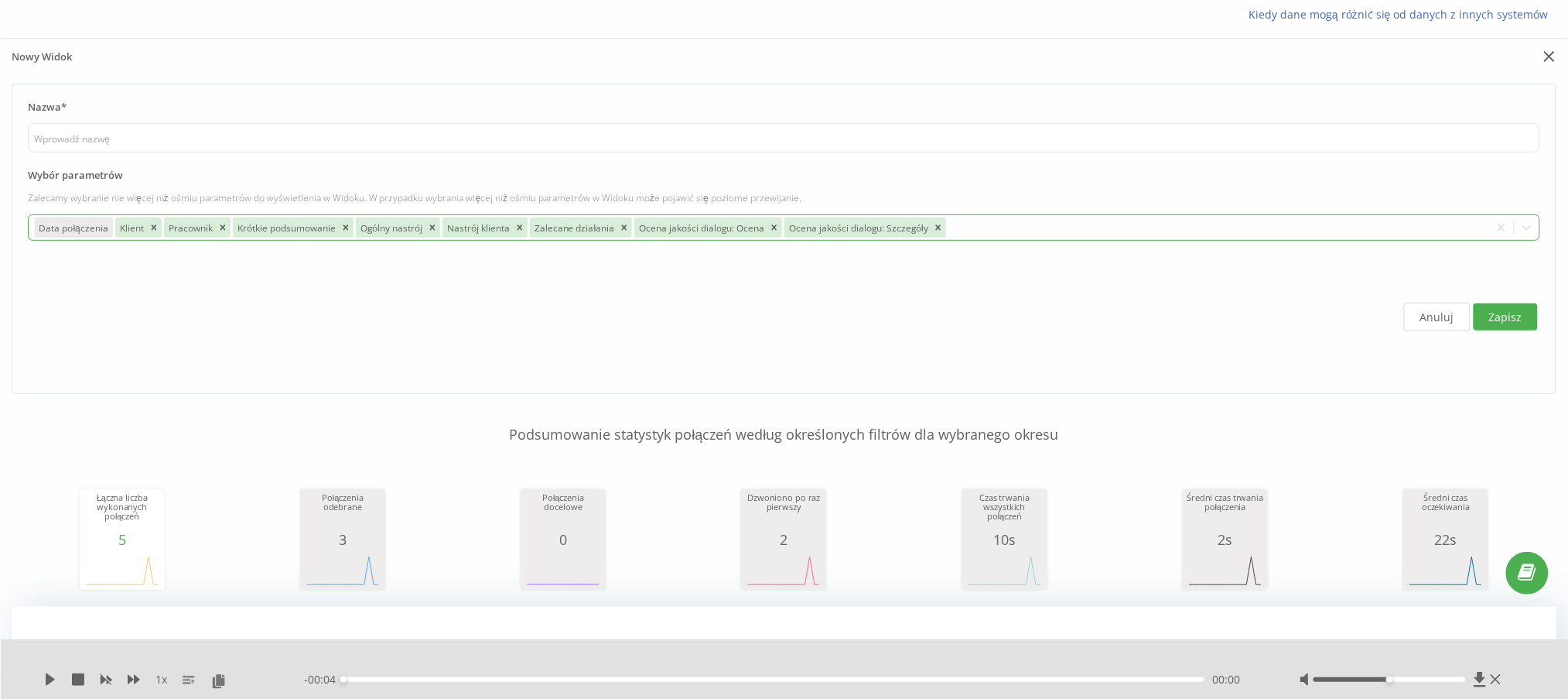 click on "Nazwa* Wybór parametrów Zalecamy wybranie nie więcej niż ośmiu parametrów do wyświetlenia w Widoku. W przypadku wybrania więcej niż ośmiu parametrów w Widoku może pojawić się poziome przewijanie. Data połączenia Klient Pracownik Krótkie podsumowanie Ogólny nastrój Nastrój klienta Zalecane działania Ocena jakości dialogu: Ocena Ocena jakości dialogu: Szczegóły Anuluj Zapisz" at bounding box center (784, 238) 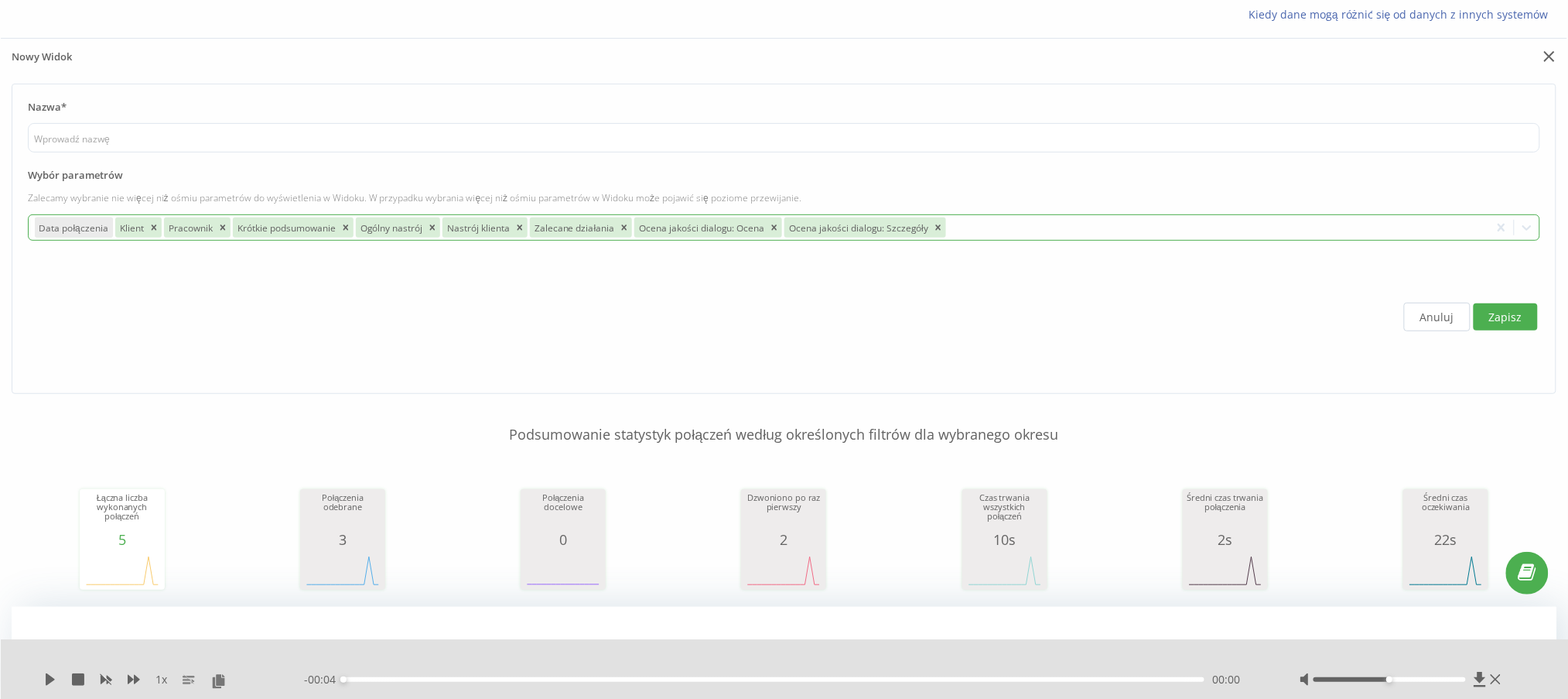 click on "Nazwa* Wybór parametrów Zalecamy wybranie nie więcej niż ośmiu parametrów do wyświetlenia w Widoku. W przypadku wybrania więcej niż ośmiu parametrów w Widoku może pojawić się poziome przewijanie. Data połączenia Klient Pracownik Krótkie podsumowanie Ogólny nastrój Nastrój klienta Zalecane działania Ocena jakości dialogu: Ocena Ocena jakości dialogu: Szczegóły Anuluj Zapisz" at bounding box center [784, 238] 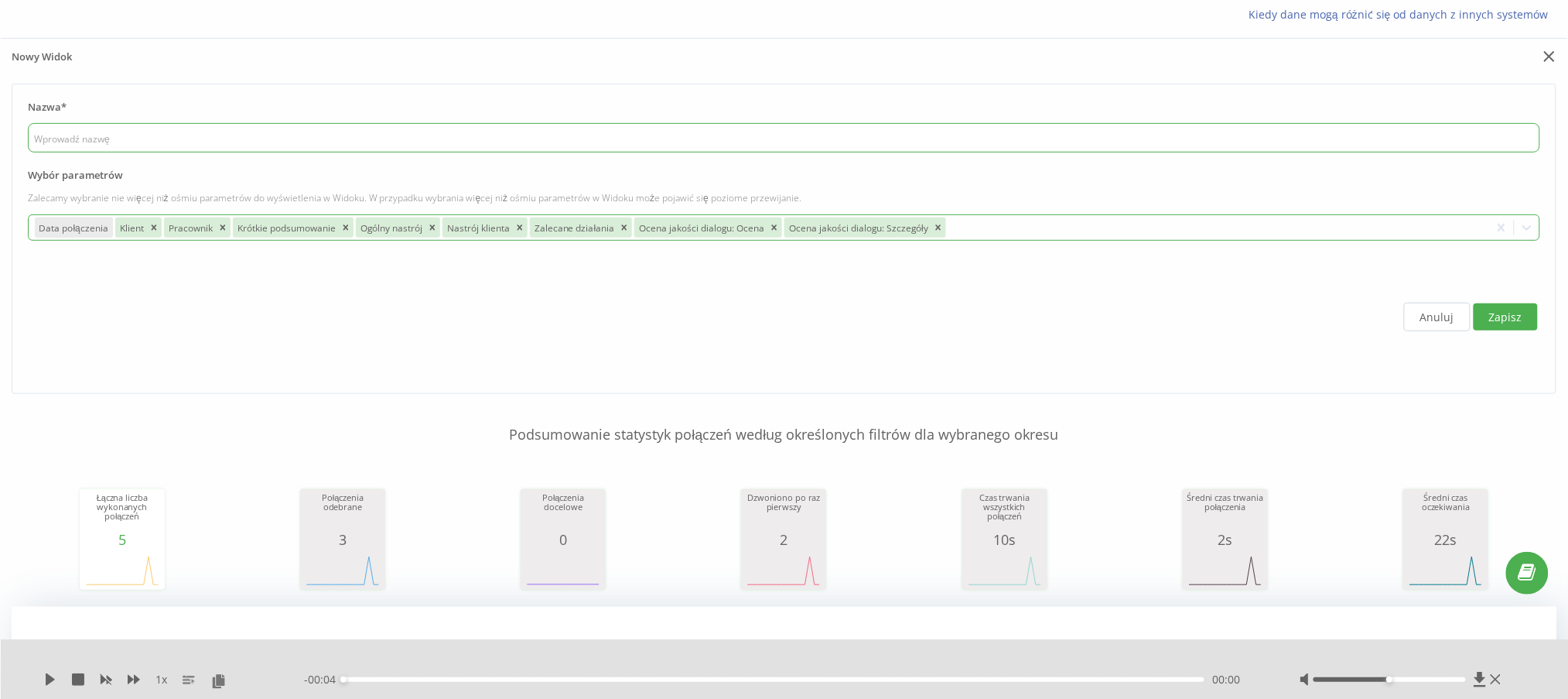 click at bounding box center (784, 138) 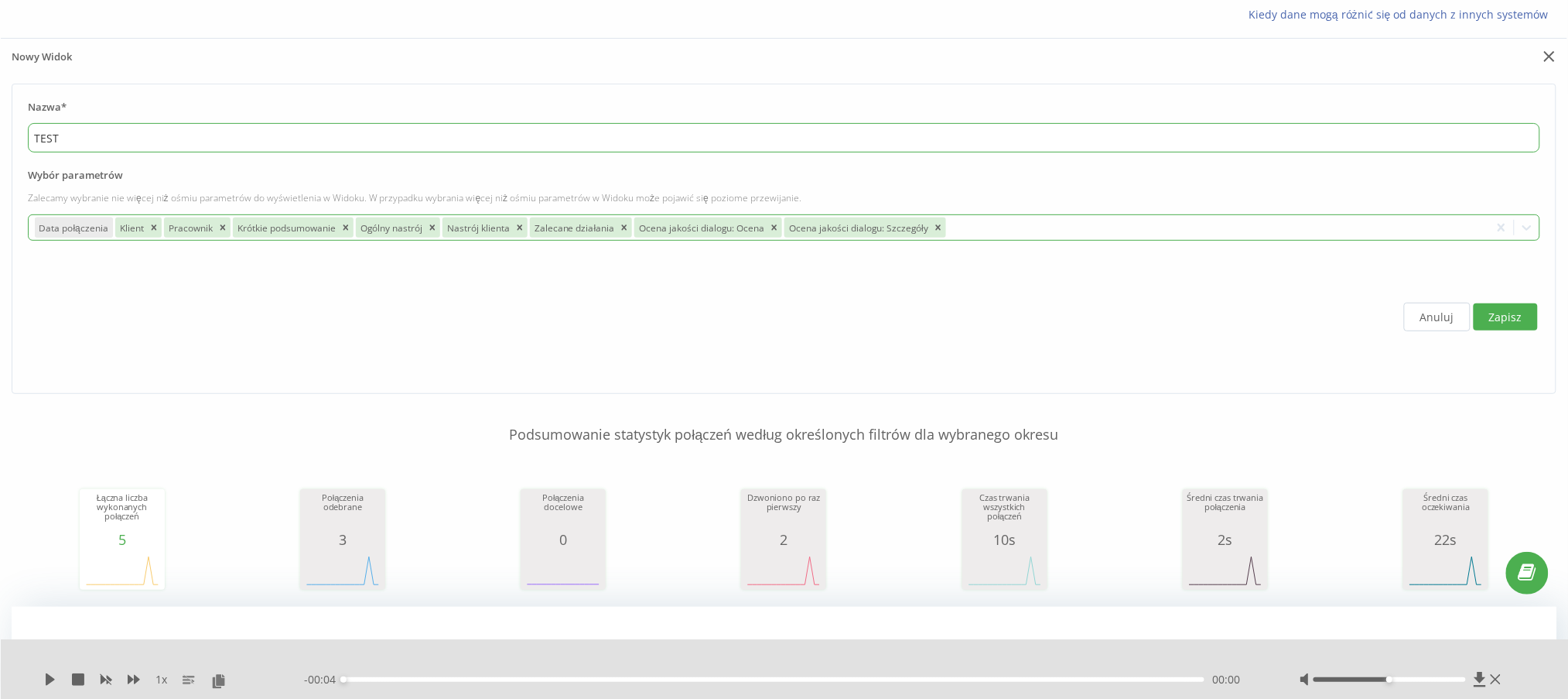 type on "TEST" 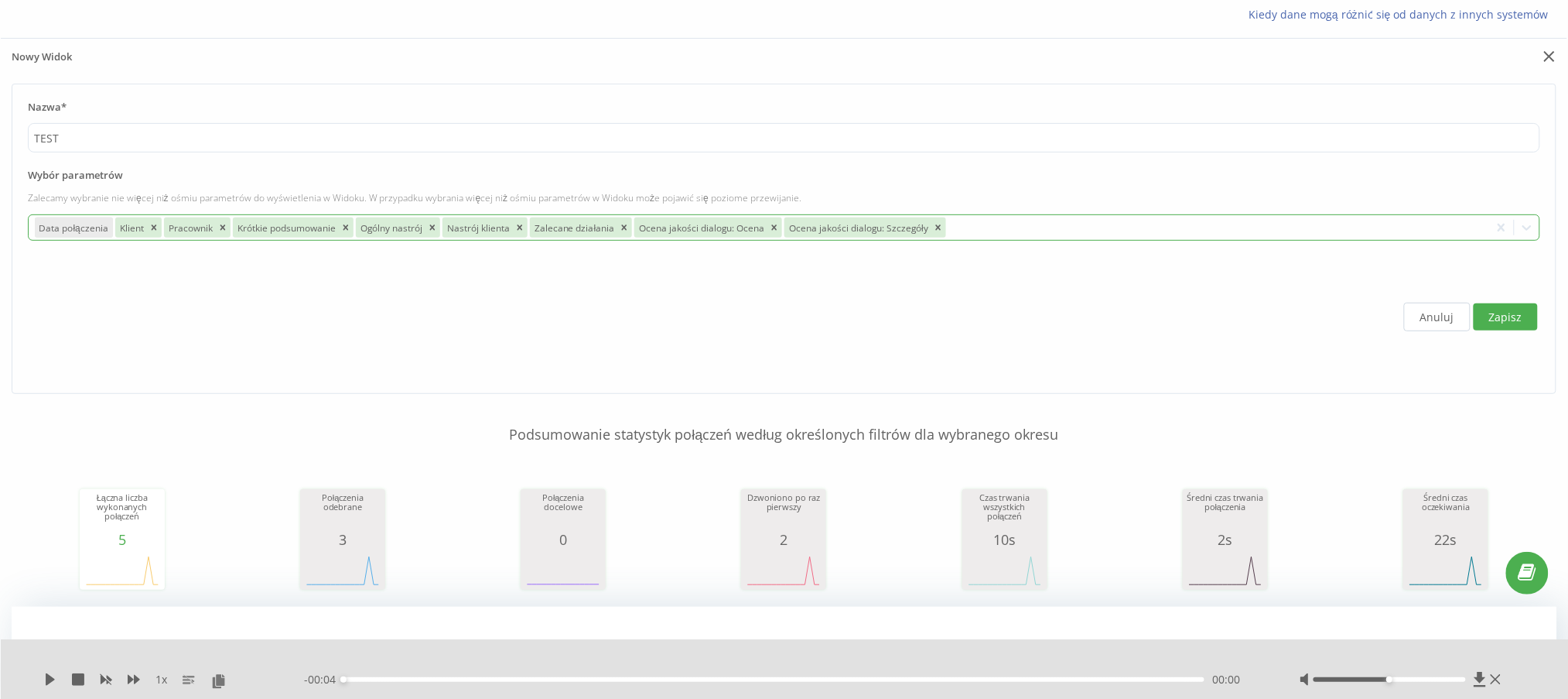 click on "Zapisz" at bounding box center [1505, 317] 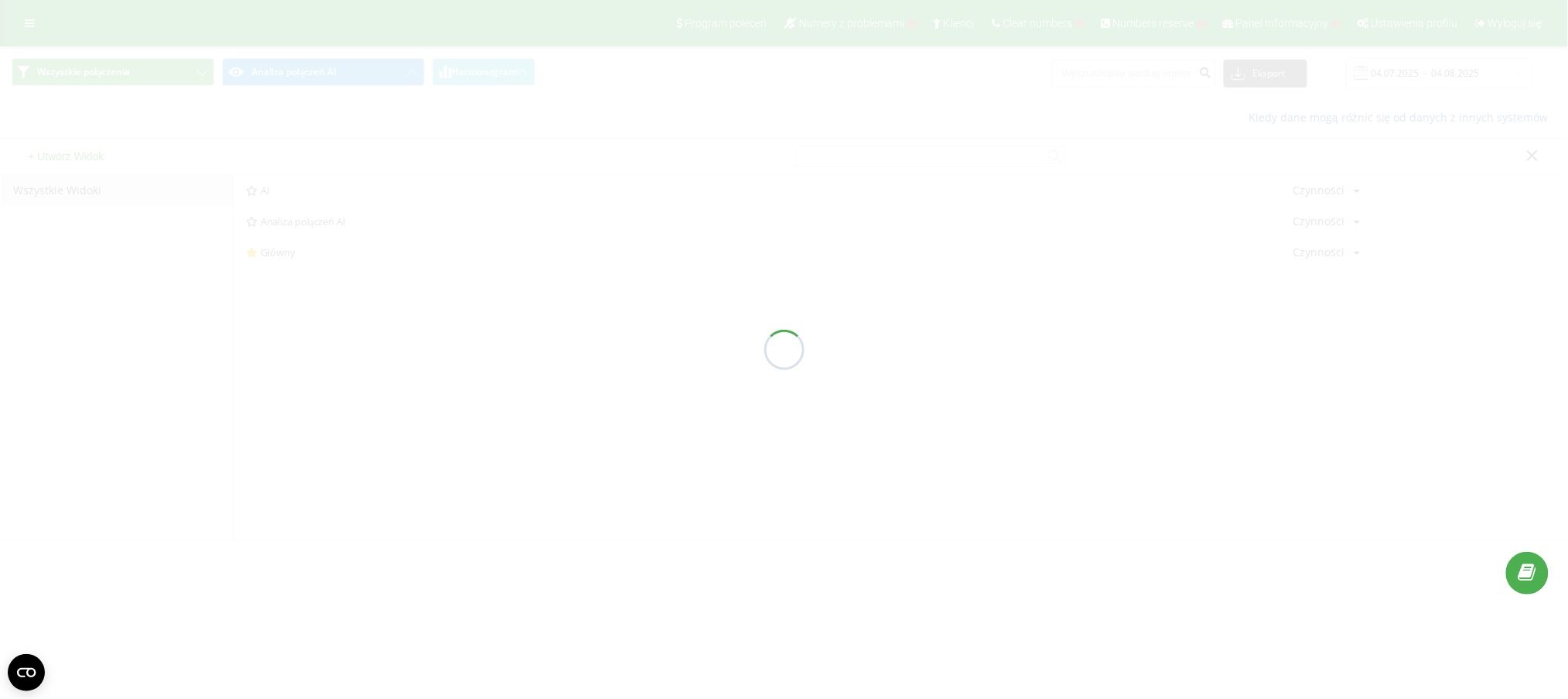 scroll, scrollTop: 0, scrollLeft: 0, axis: both 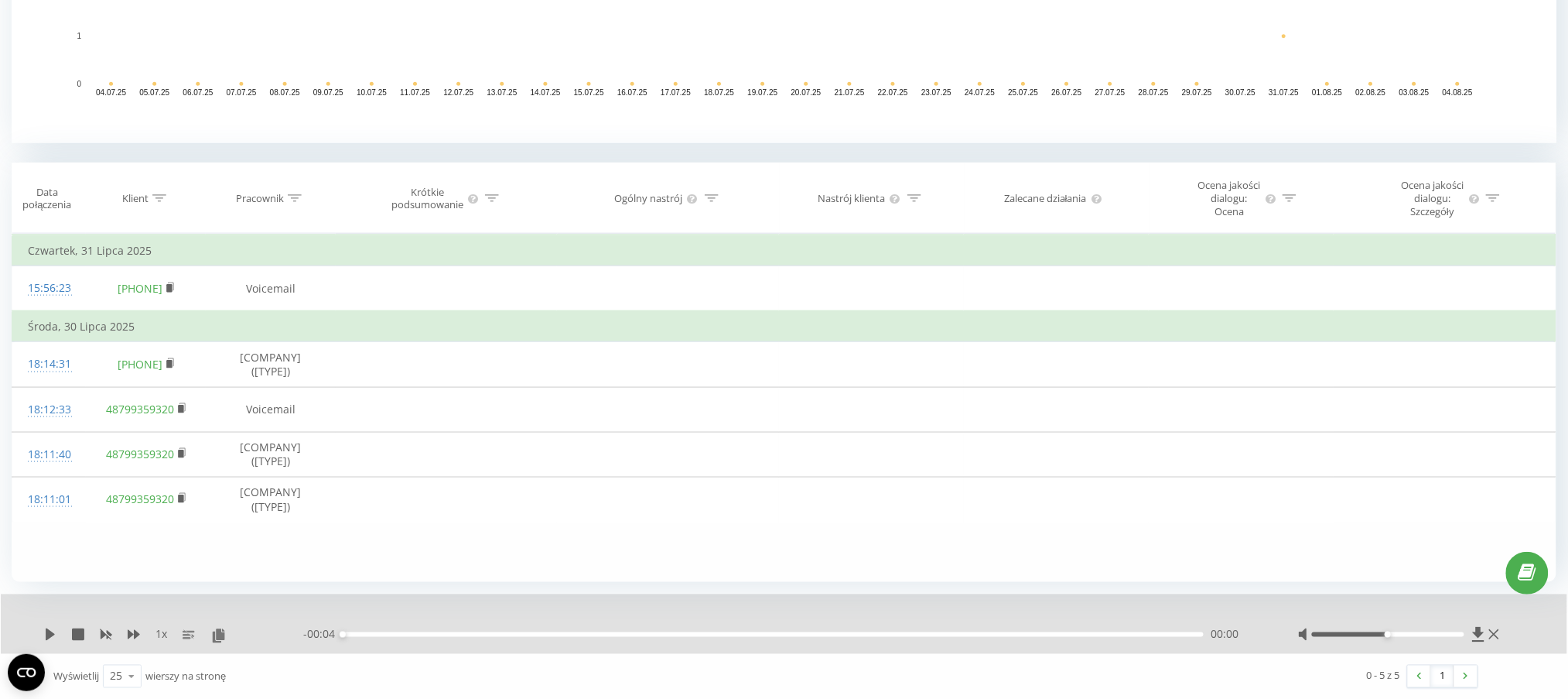 click at bounding box center [914, 198] 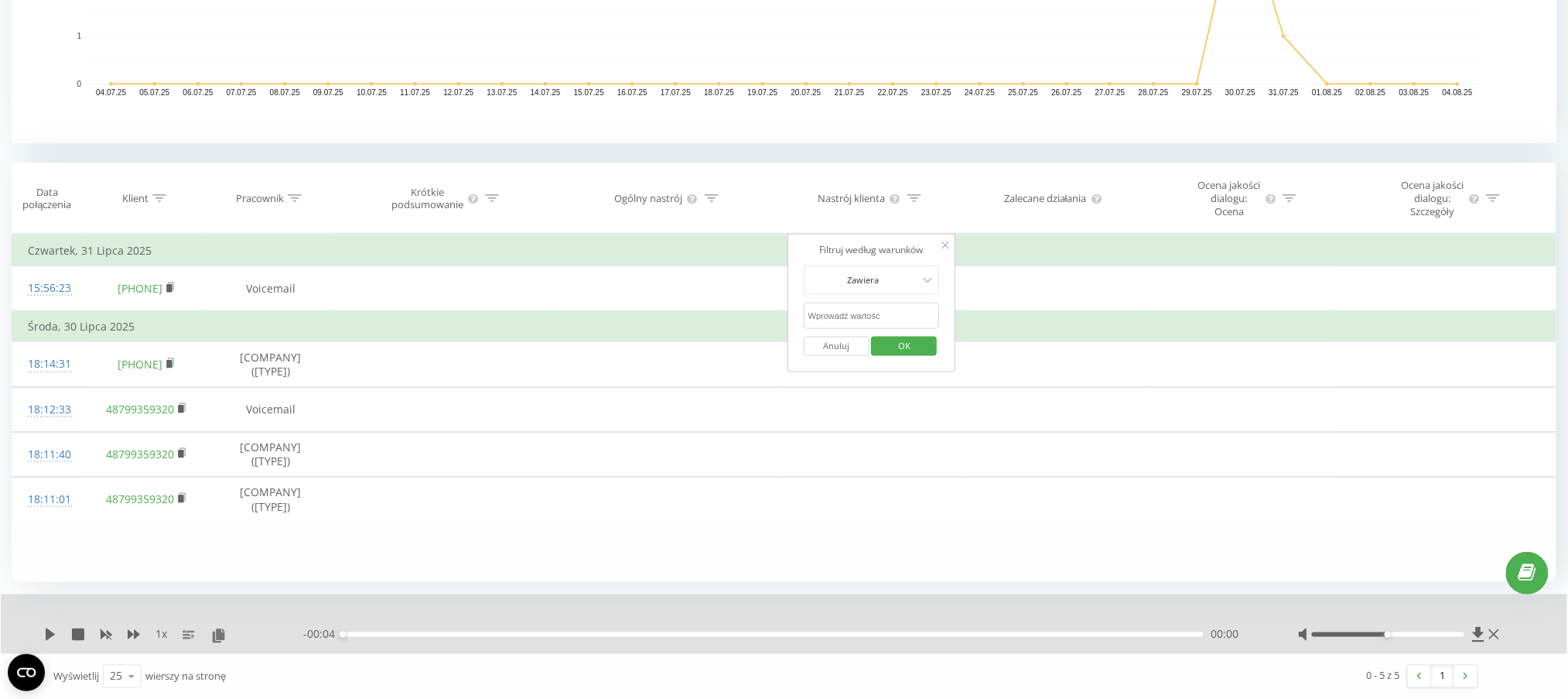 click at bounding box center (872, 316) 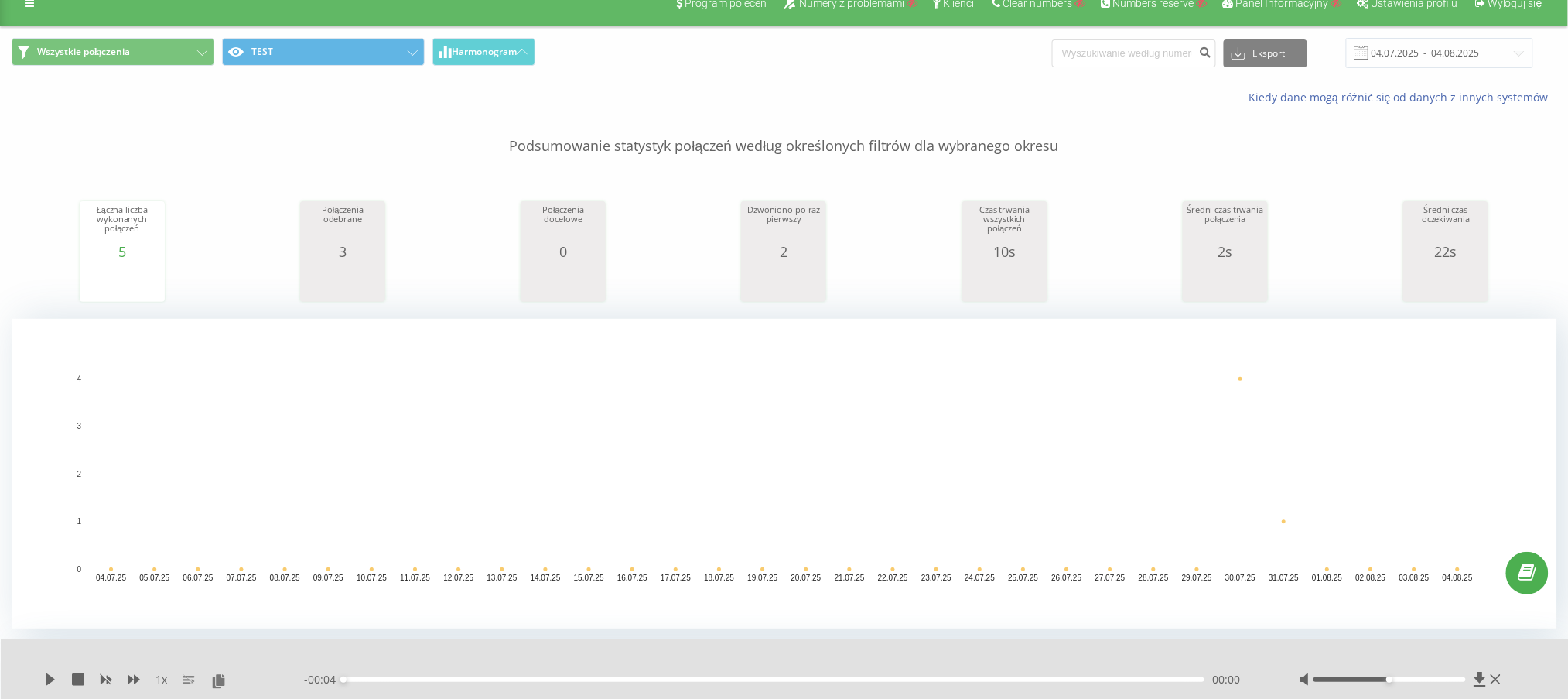 scroll, scrollTop: 0, scrollLeft: 0, axis: both 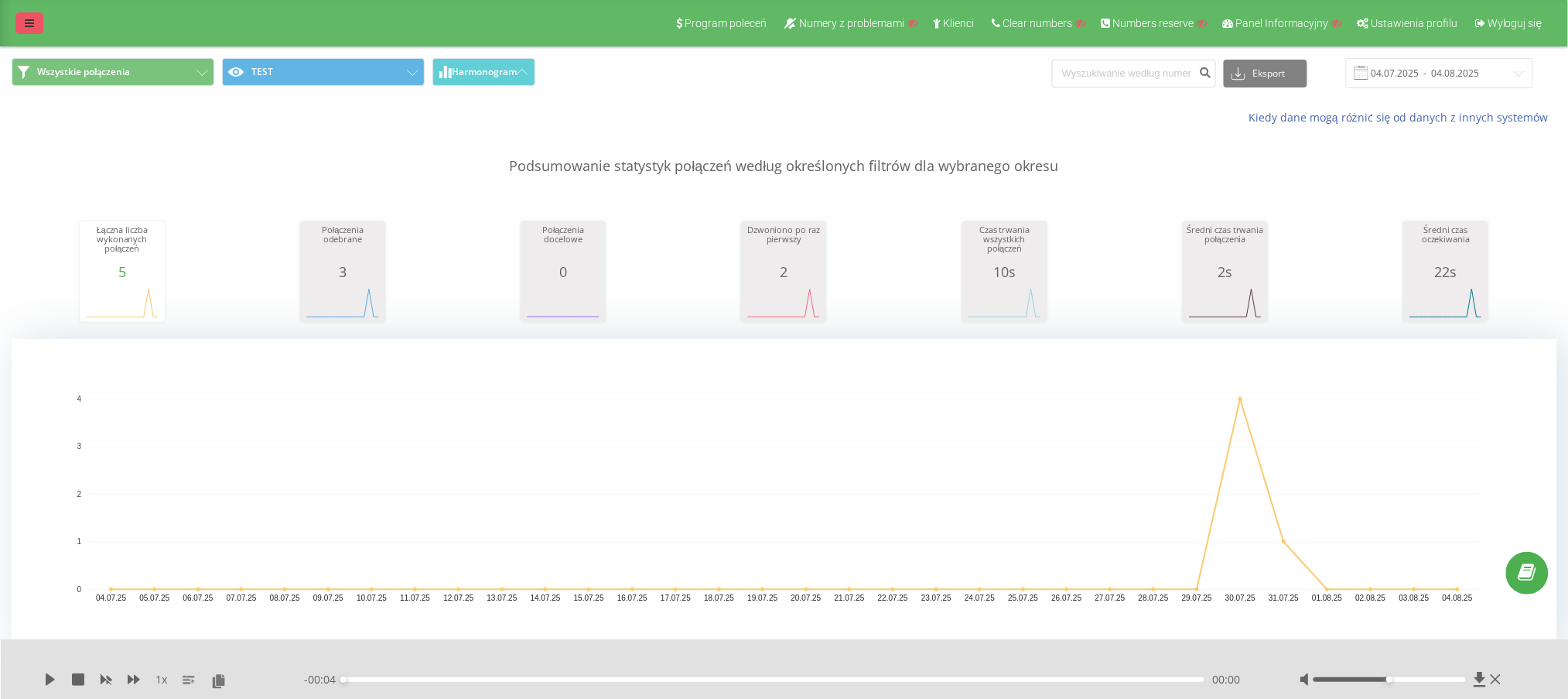 drag, startPoint x: 39, startPoint y: 11, endPoint x: 32, endPoint y: 19, distance: 10.63015 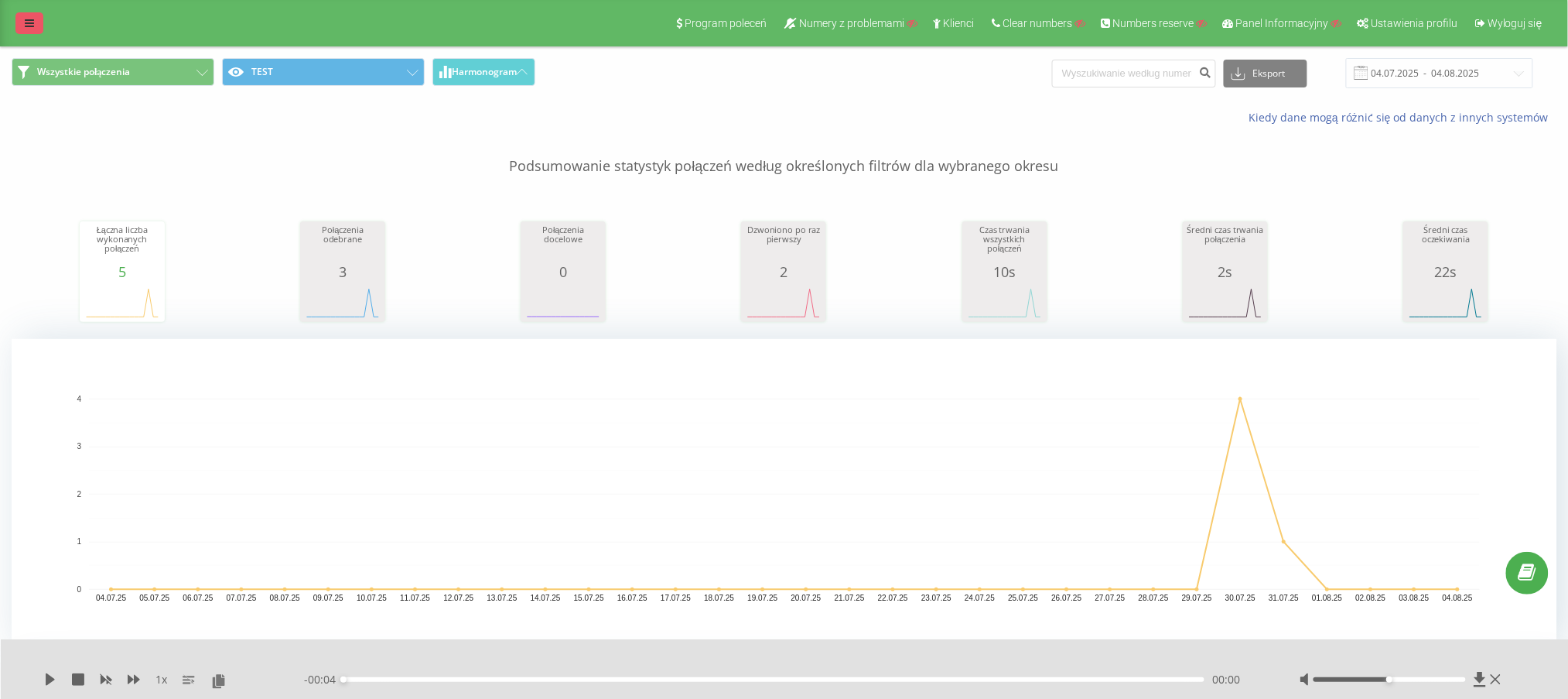 click on "Program poleceń Numery z problemami Klienci Clear numbers Numbers reserve Panel Informacyjny Ustawienia profilu Wyloguj się" at bounding box center (784, 23) 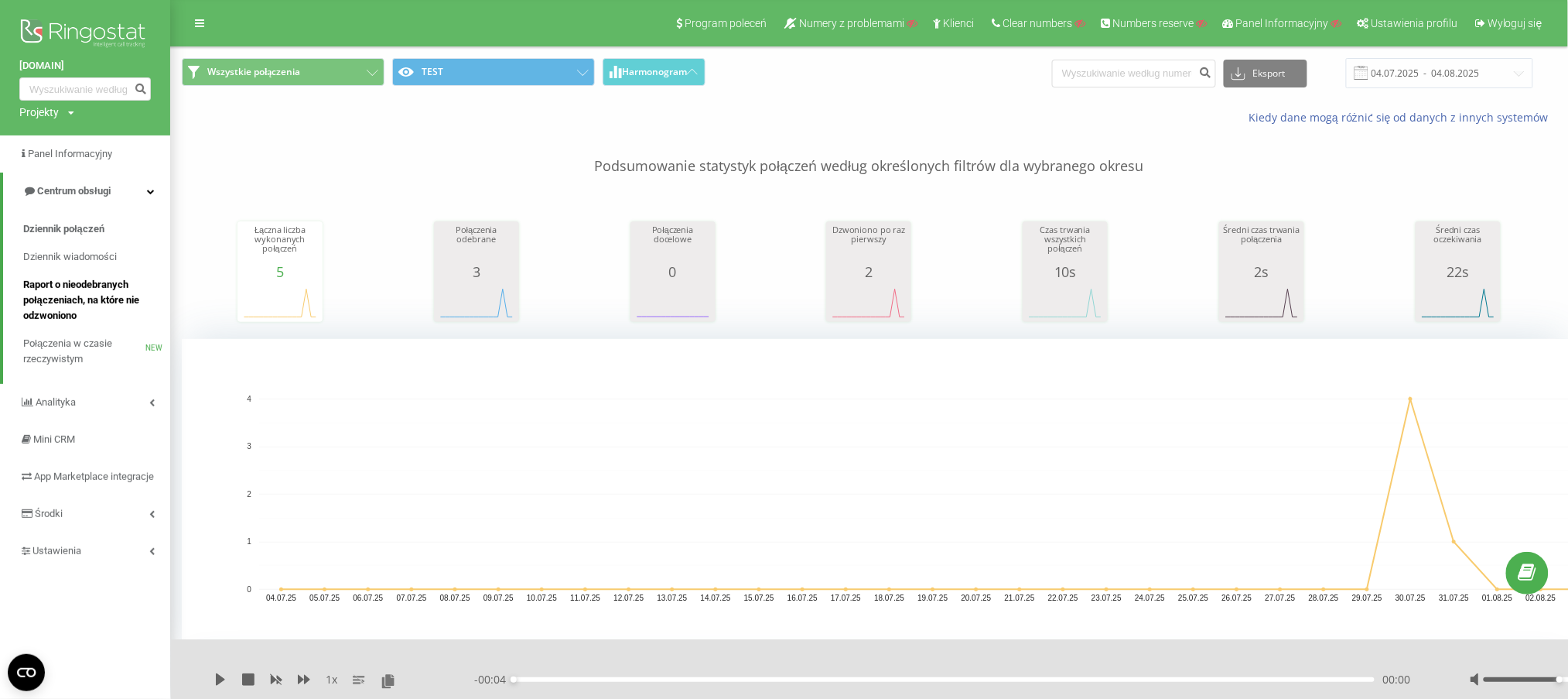 click on "Raport o nieodebranych połączeniach, na które nie odzwoniono" at bounding box center [93, 300] 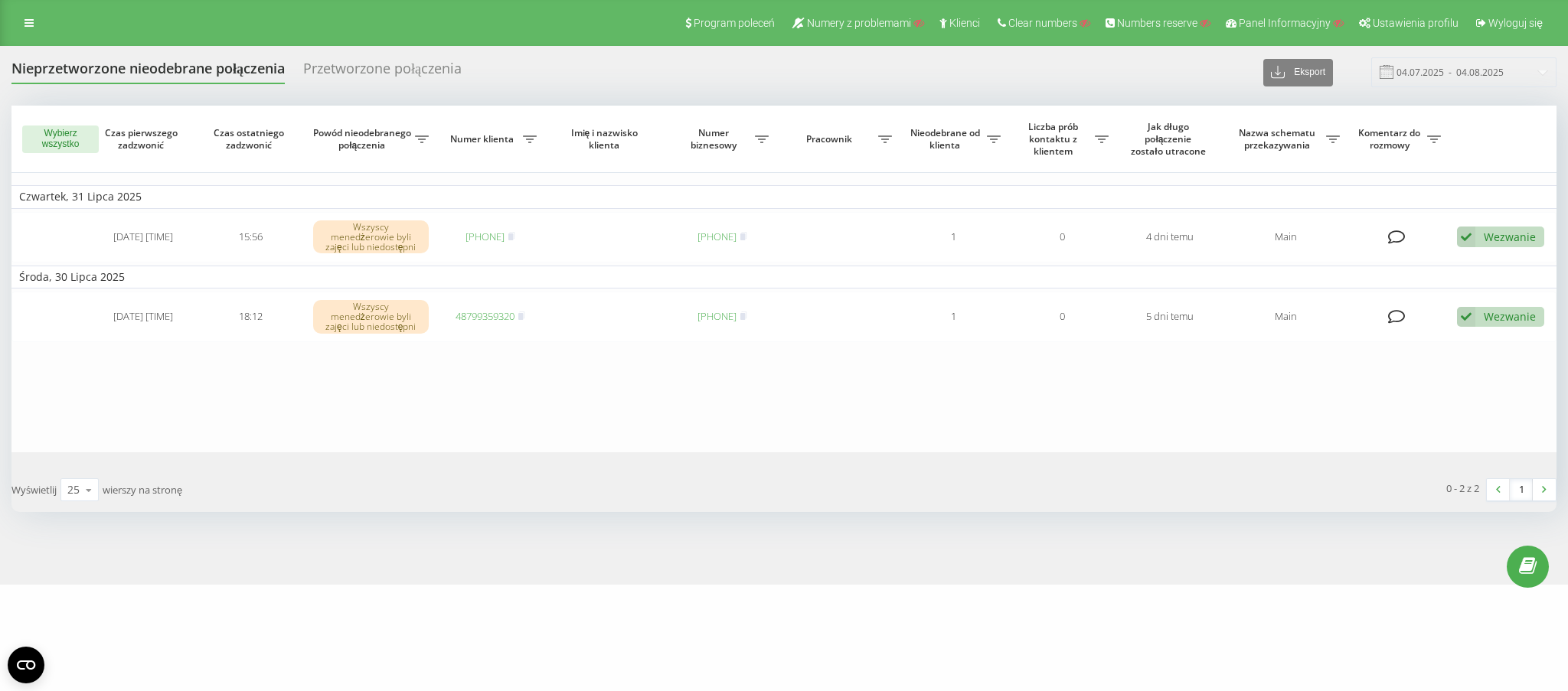 scroll, scrollTop: 0, scrollLeft: 0, axis: both 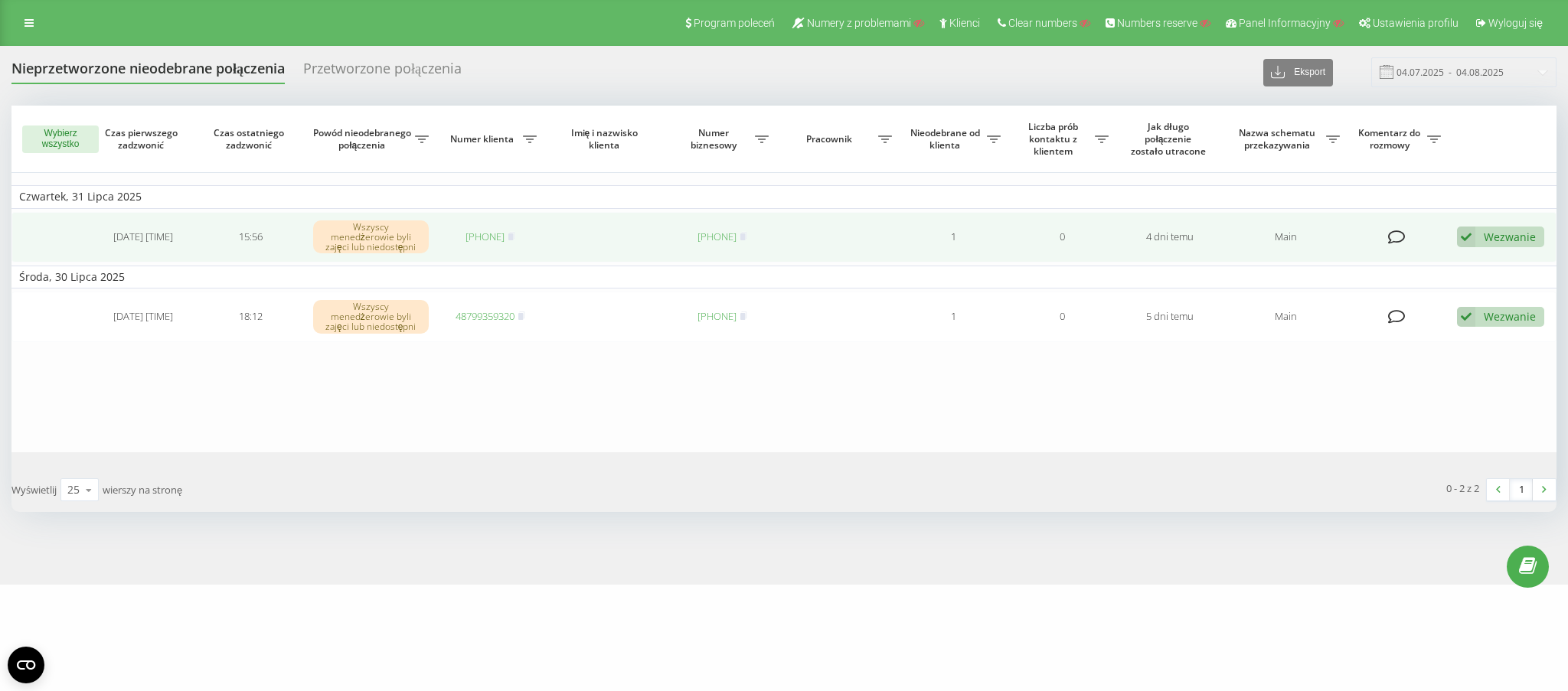 click on "Wezwanie" at bounding box center (1510, 236) 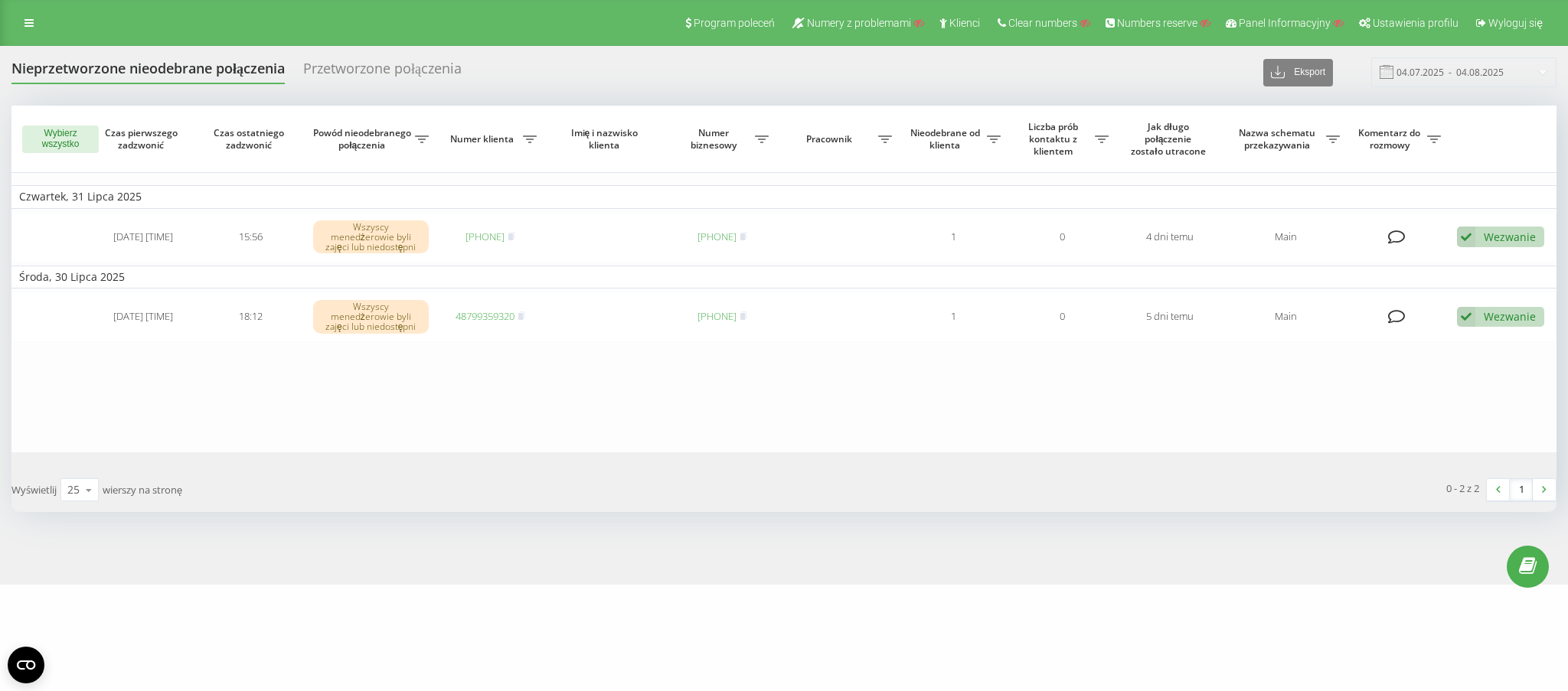 click on "Czwartek, 31 Lipca [YEAR] [DATE] [TIME] [TIME] Wszyscy menedżerowie byli zajęci lub niedostępni [PHONE] [PHONE] 1 0 4 dni temu Main Wezwanie Nie udało się skontaktować Skontaktowano się z klientem za pomocą innego kanału Klient oddzwonił z innego numeru Inny wariant Środa, 30 Lipca [YEAR] [DATE] [TIME] [TIME] Wszyscy menedżerowie byli zajęci lub niedostępni [PHONE] [PHONE] 1 0 5 dni temu Main Wezwanie Nie udało się skontaktować Skontaktowano się z klientem za pomocą innego kanału Klient oddzwonił z innego numeru Inny wariant" at bounding box center (784, 279) 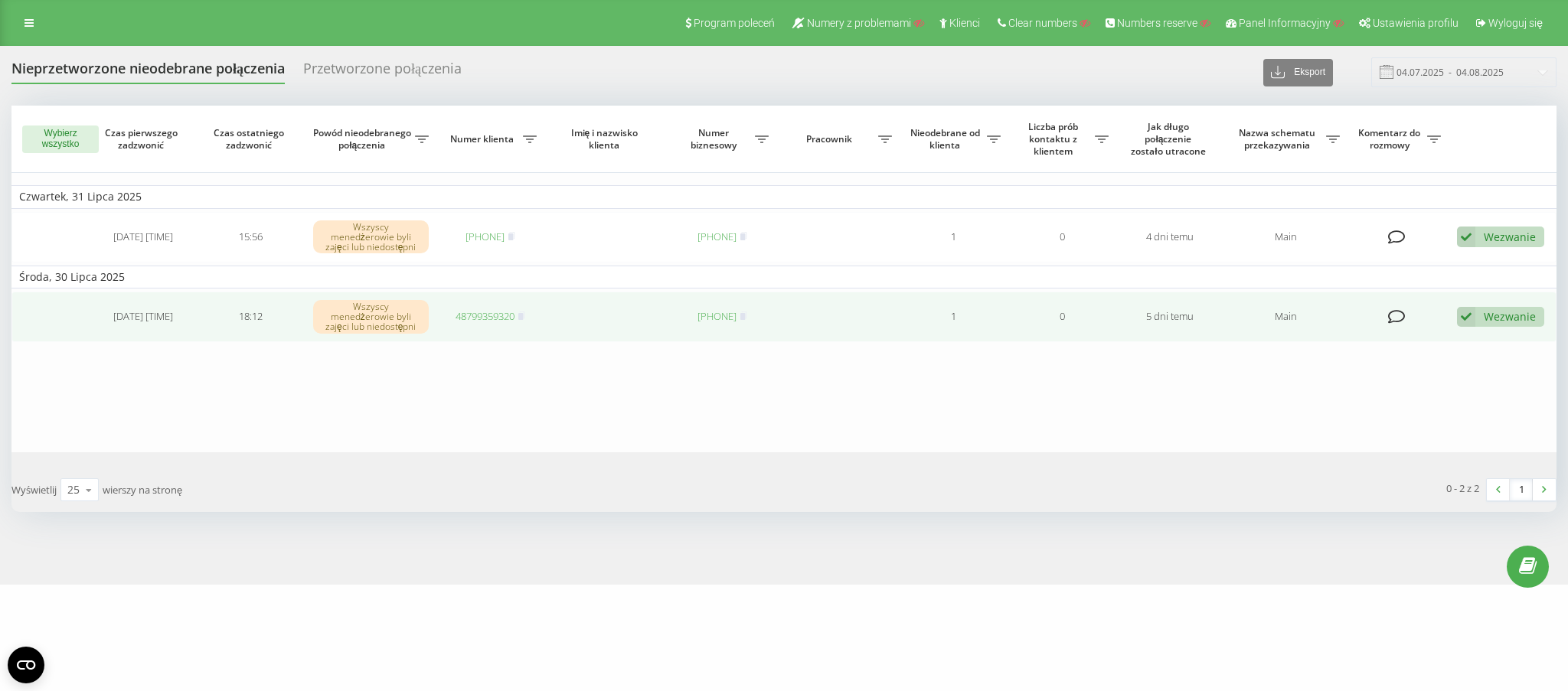 click on "Wezwanie" at bounding box center [1510, 316] 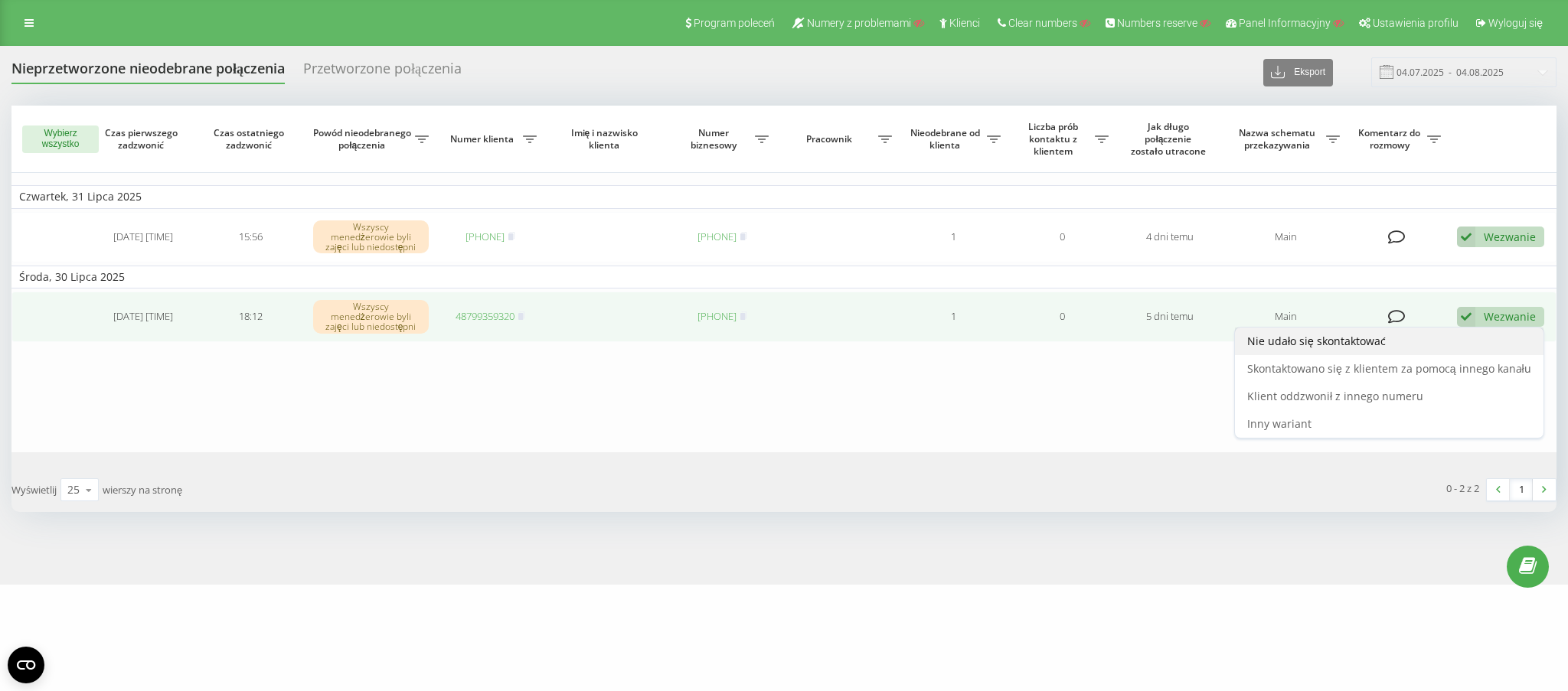 click on "Nie udało się skontaktować" at bounding box center (1389, 341) 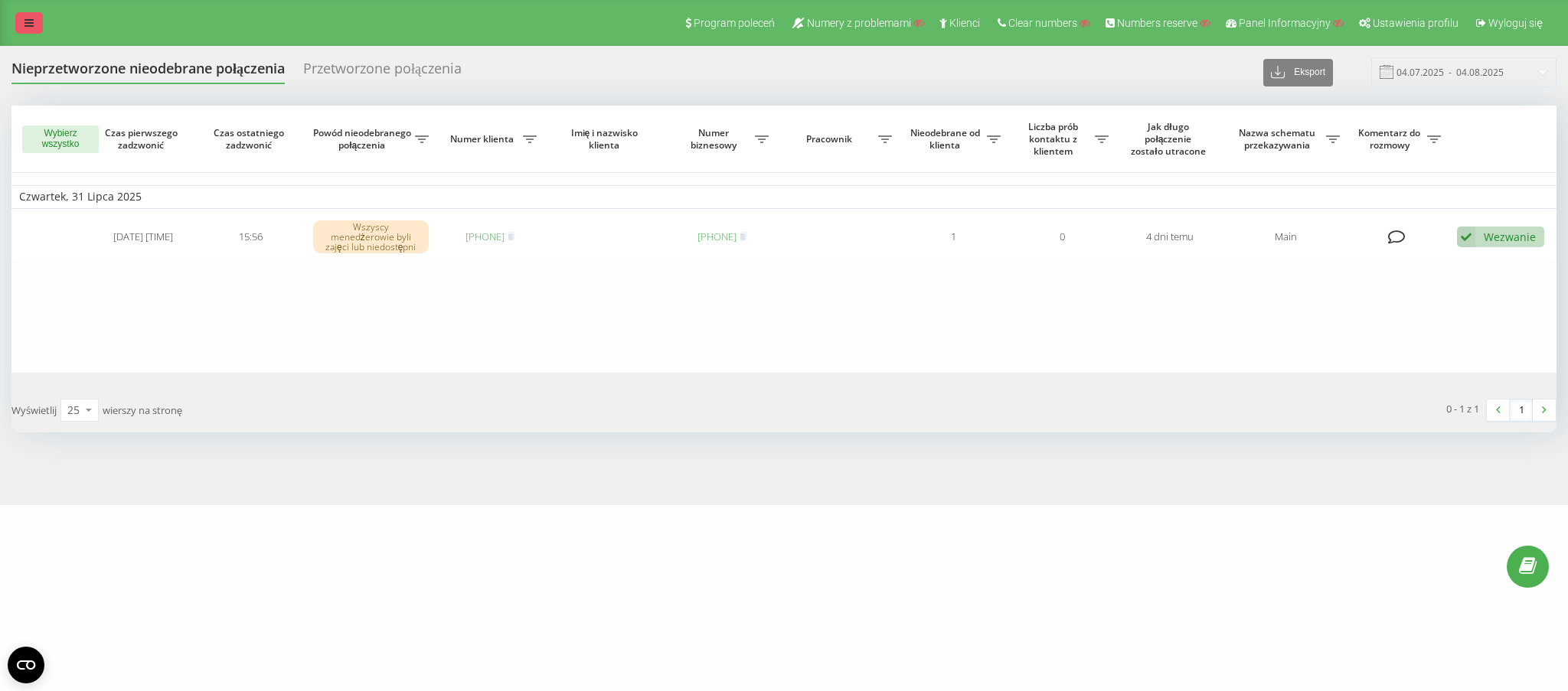 click at bounding box center (29, 23) 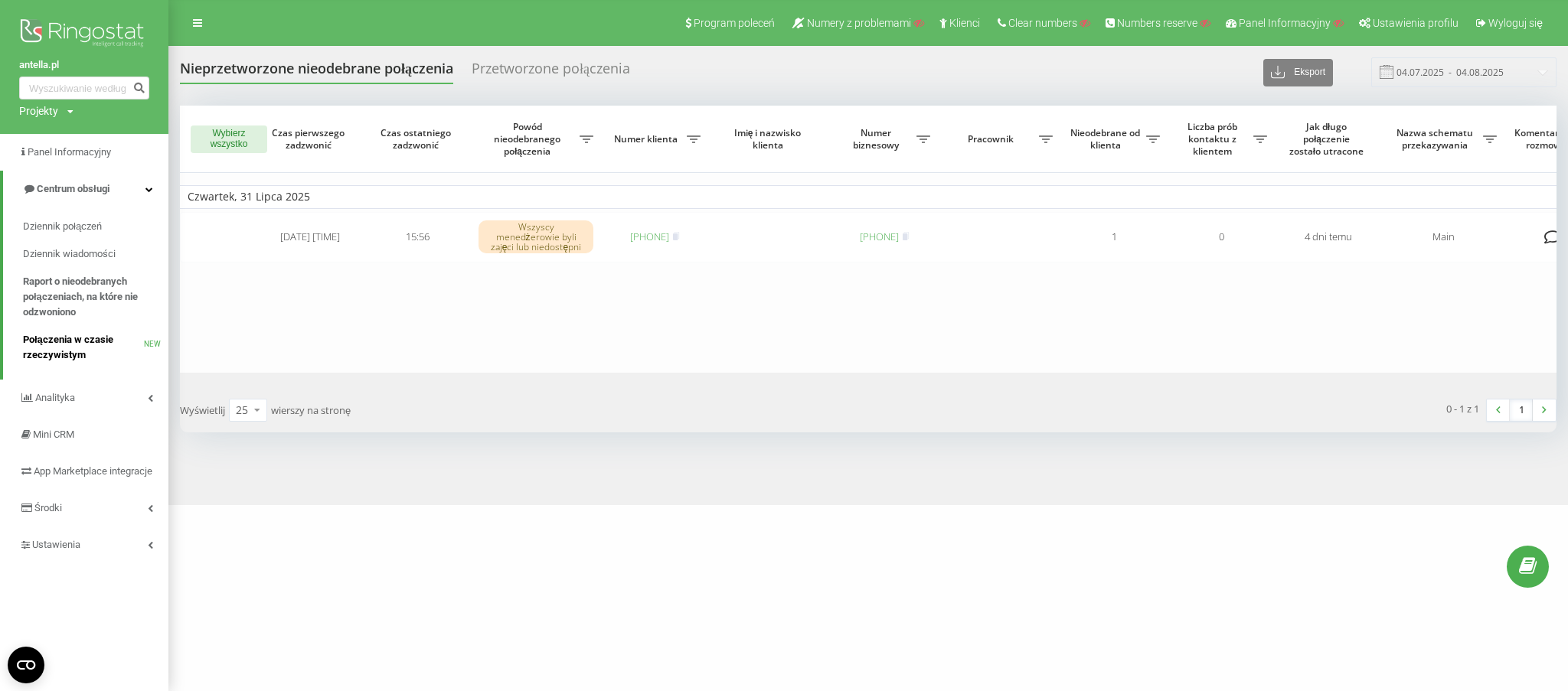 click on "Połączenia w czasie rzeczywistym" at bounding box center (83, 347) 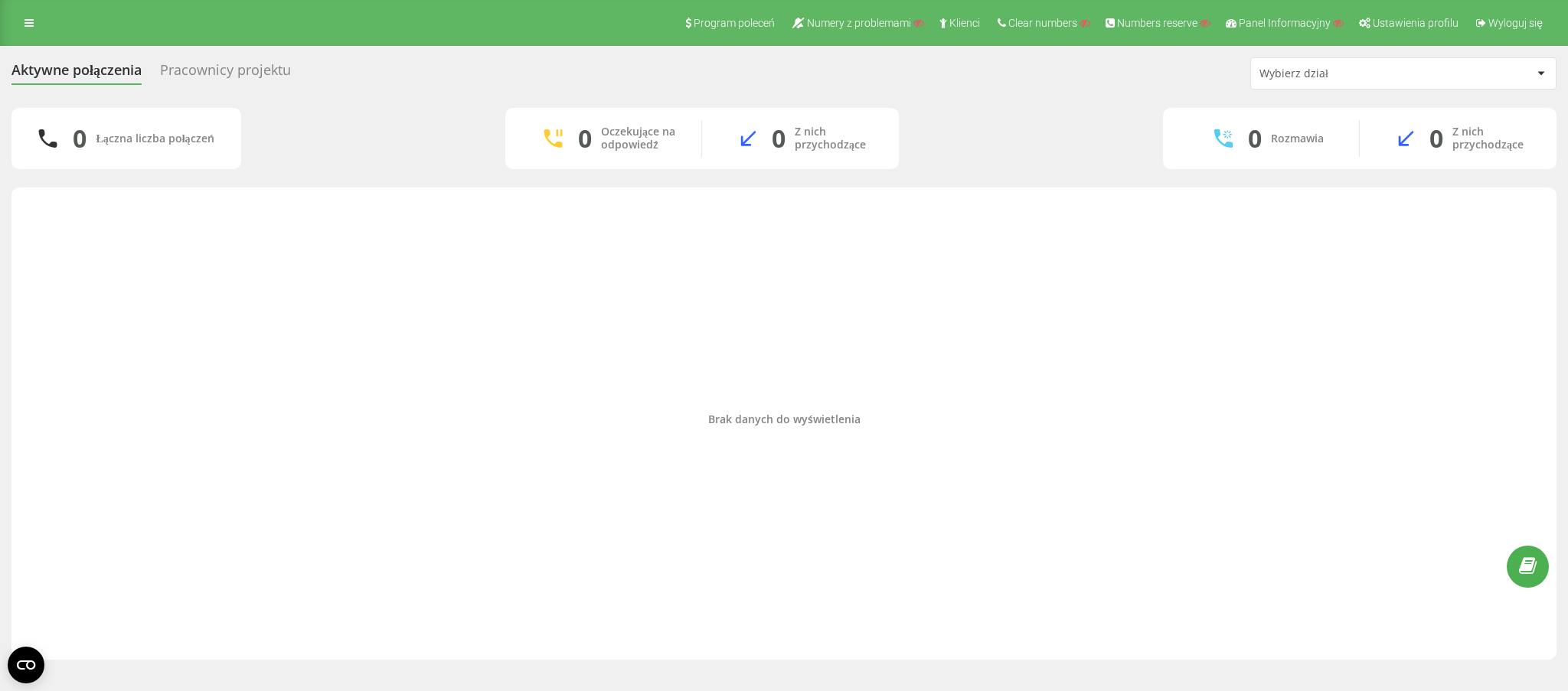 scroll, scrollTop: 0, scrollLeft: 0, axis: both 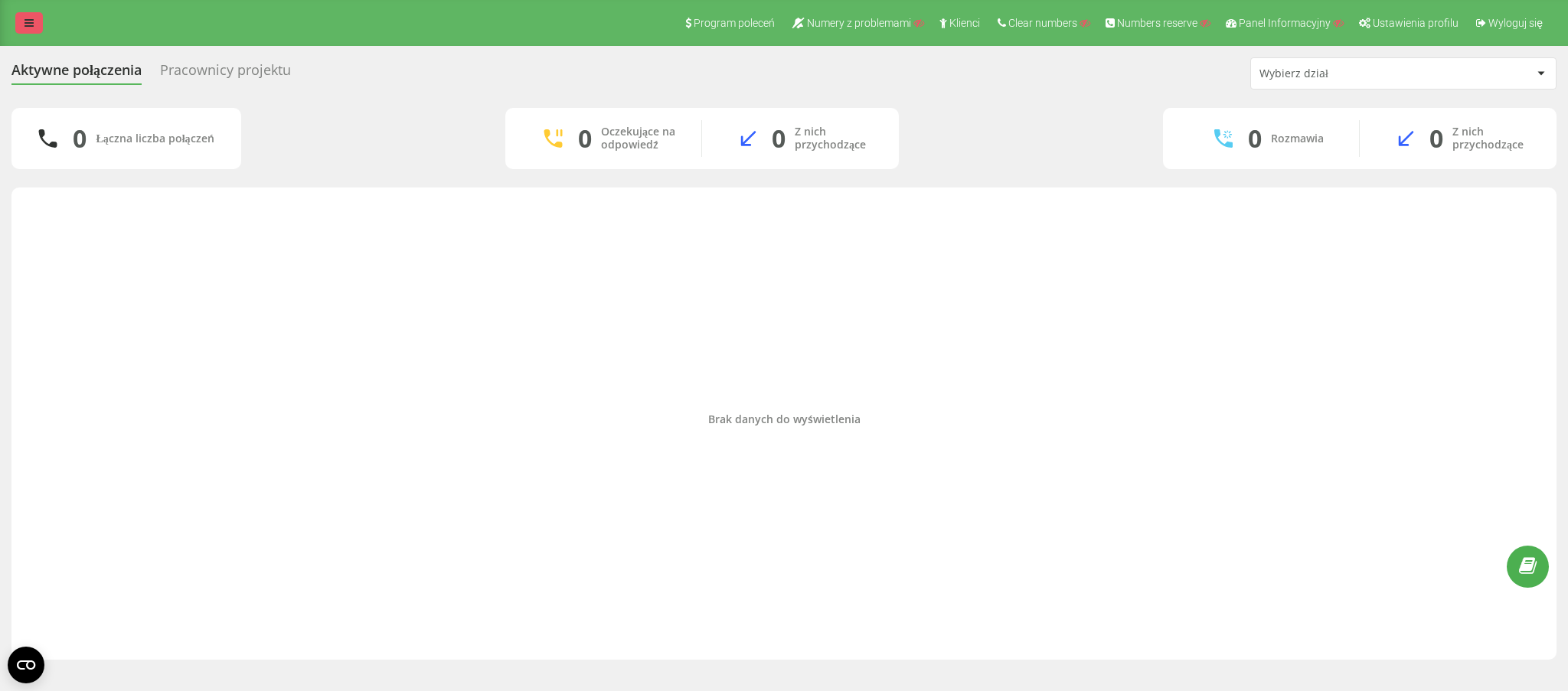 click at bounding box center [29, 23] 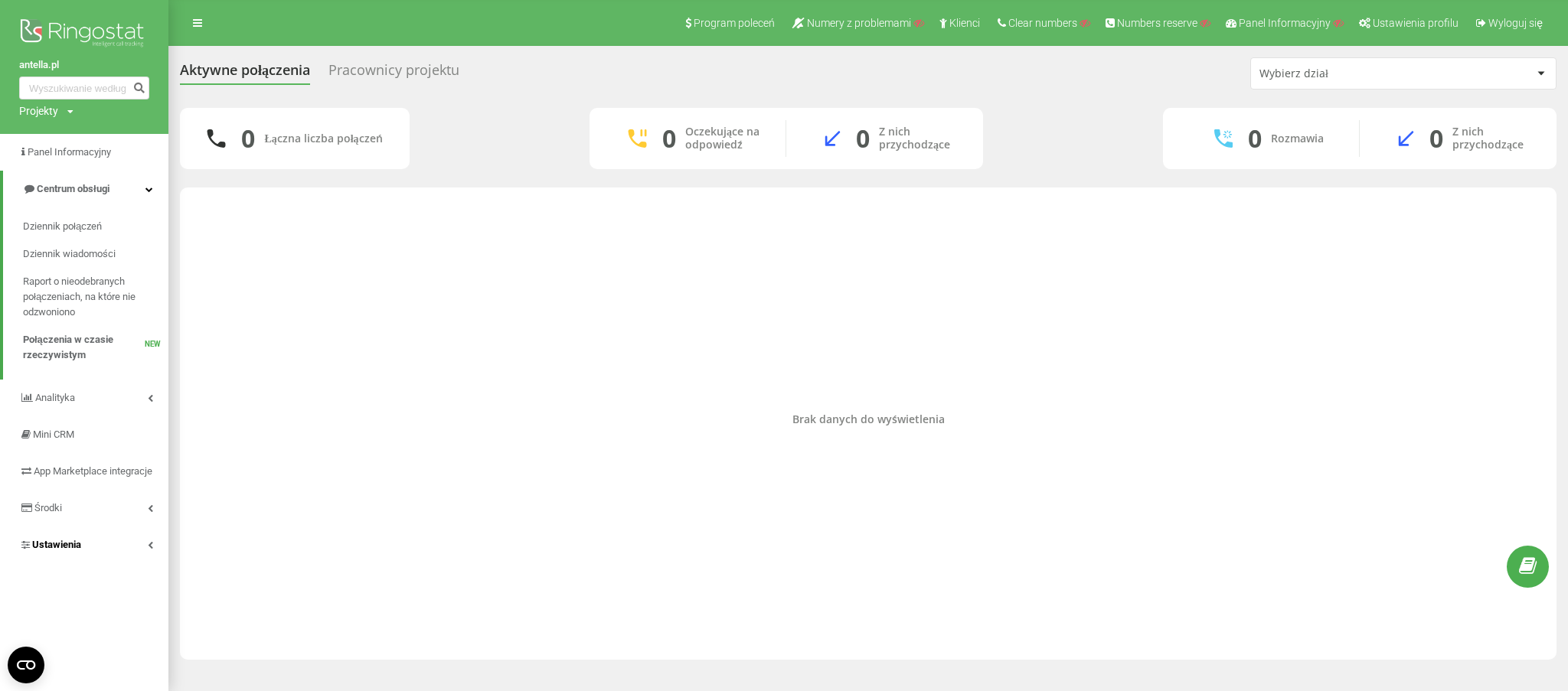 click on "Ustawienia" at bounding box center [84, 545] 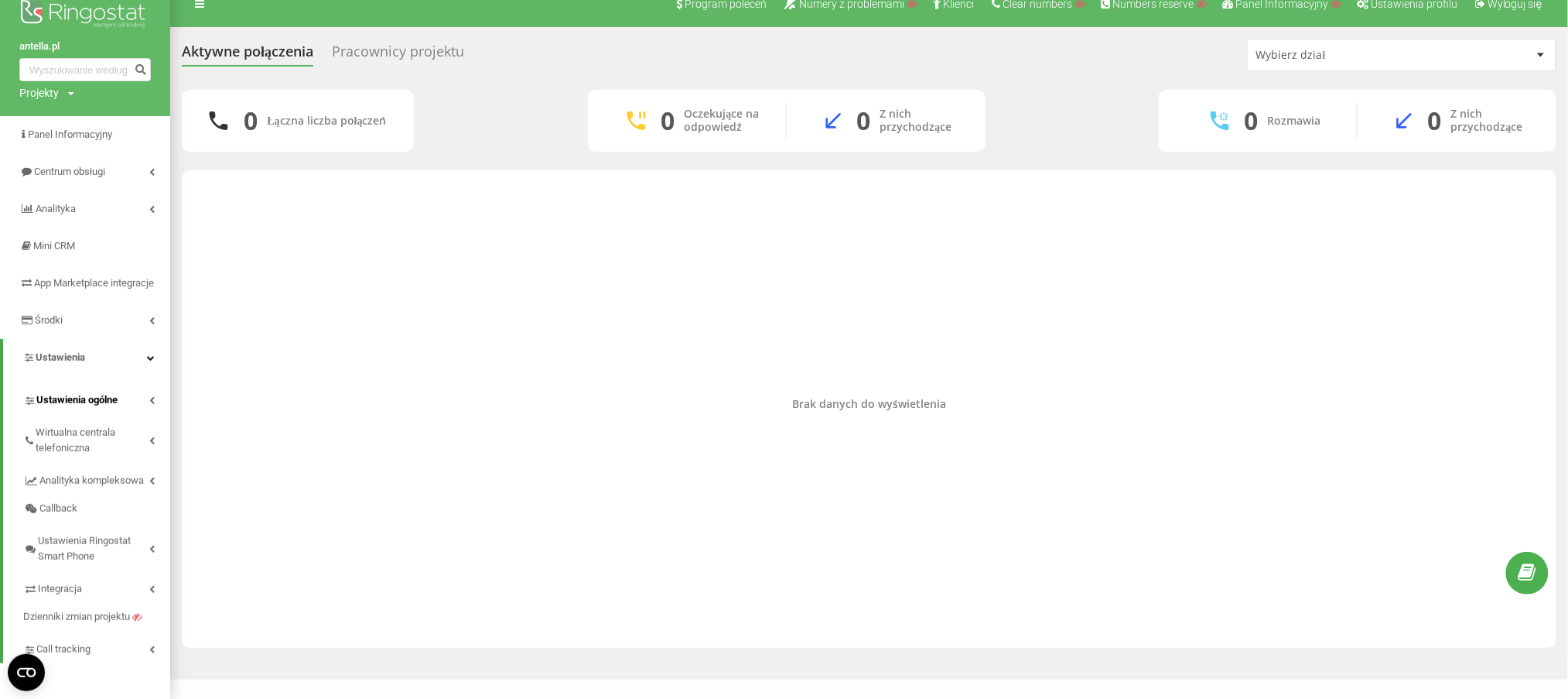 scroll, scrollTop: 39, scrollLeft: 0, axis: vertical 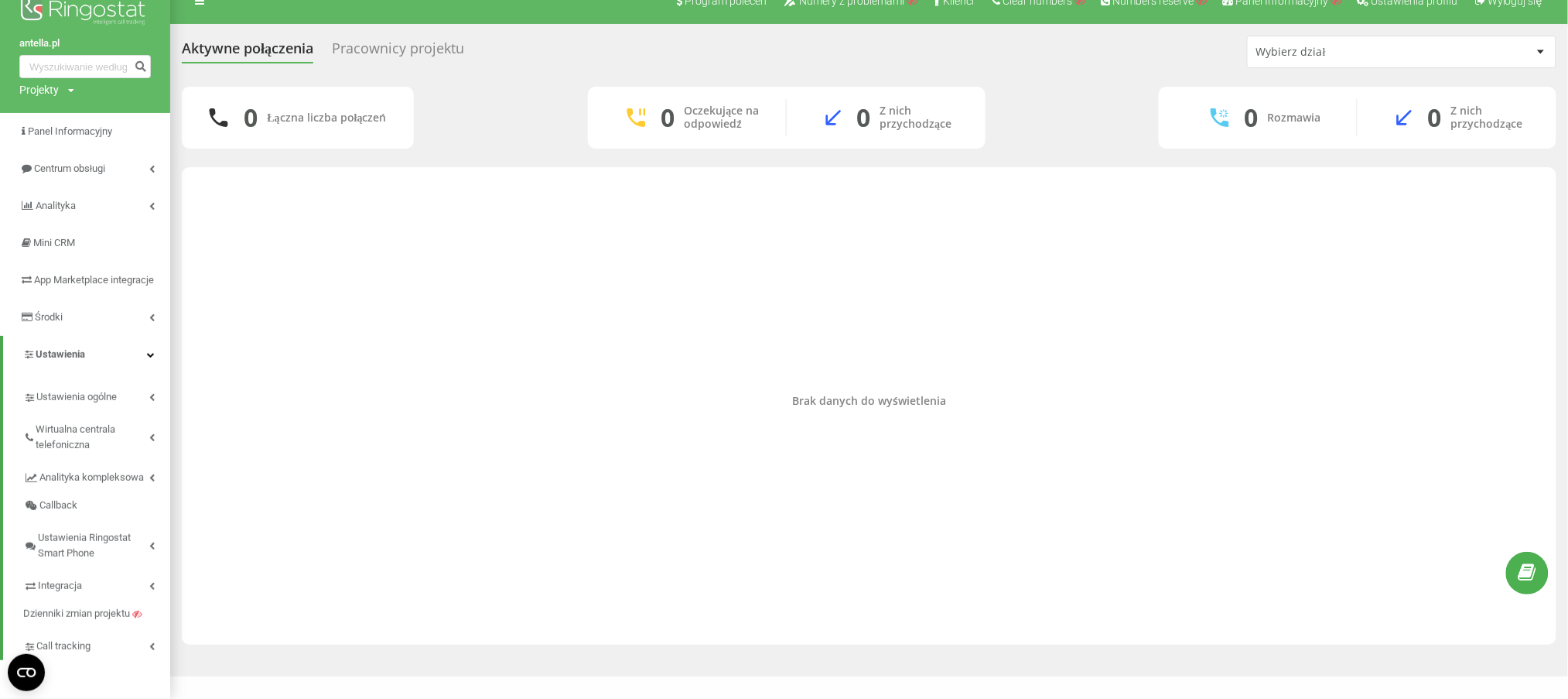 click on "Brak danych do wyświetlenia" at bounding box center [869, 402] 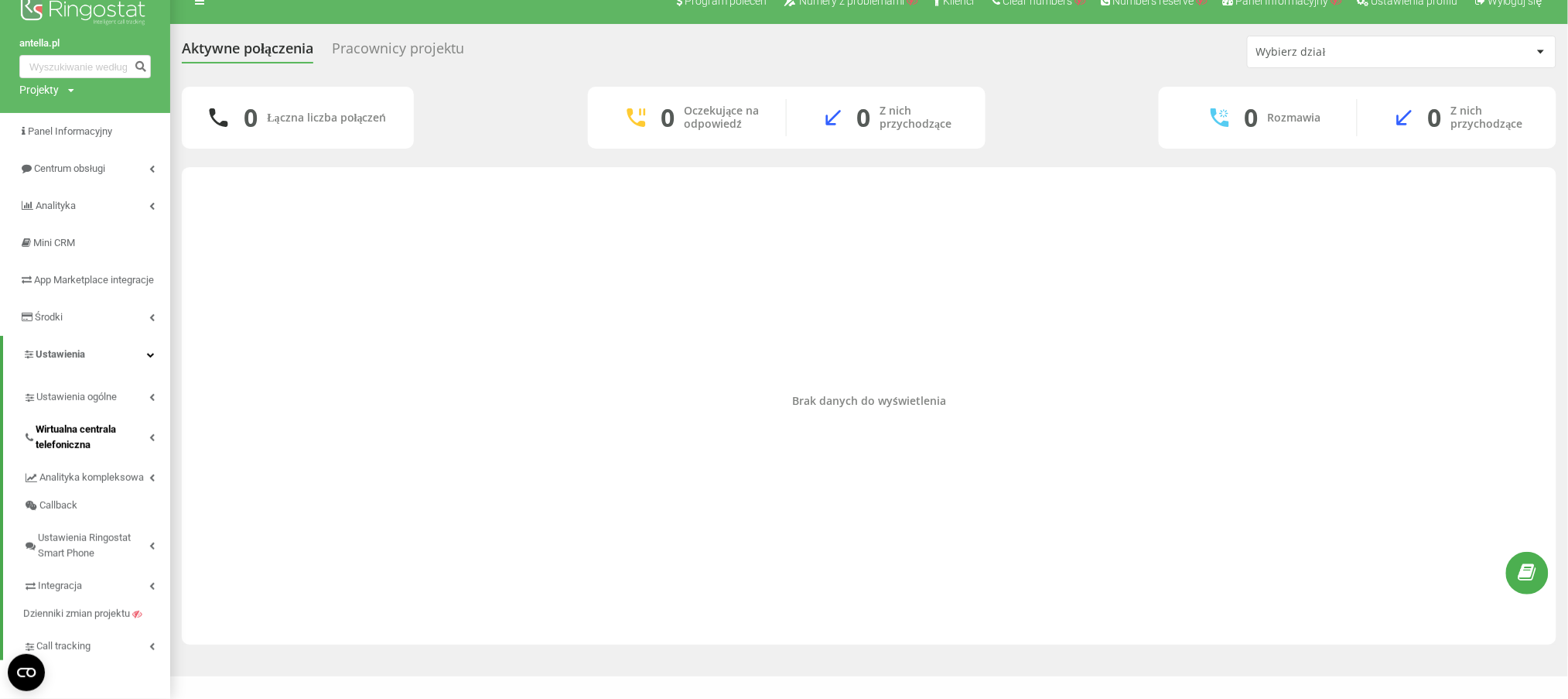 click on "Wirtualna centrala telefoniczna" at bounding box center [97, 435] 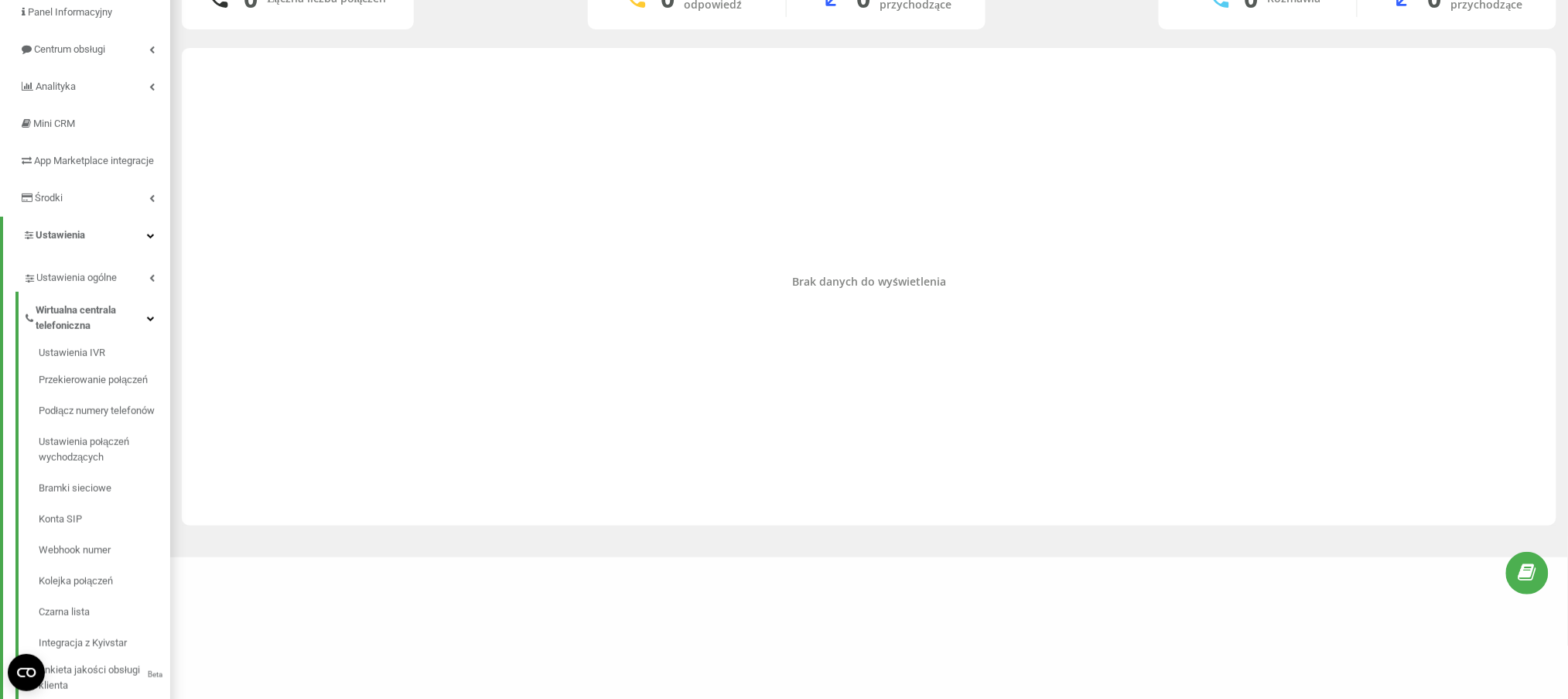 scroll, scrollTop: 245, scrollLeft: 0, axis: vertical 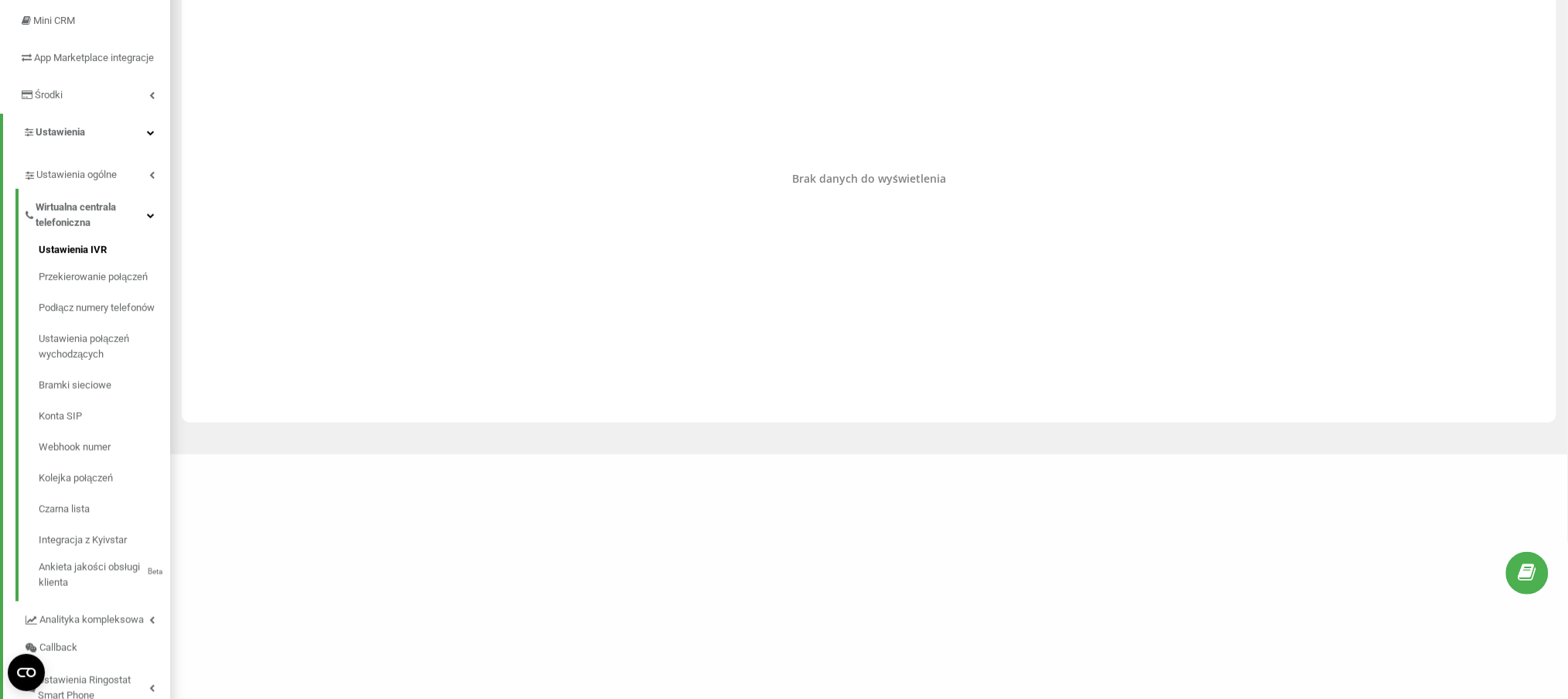 click on "Ustawienia IVR" at bounding box center (104, 252) 